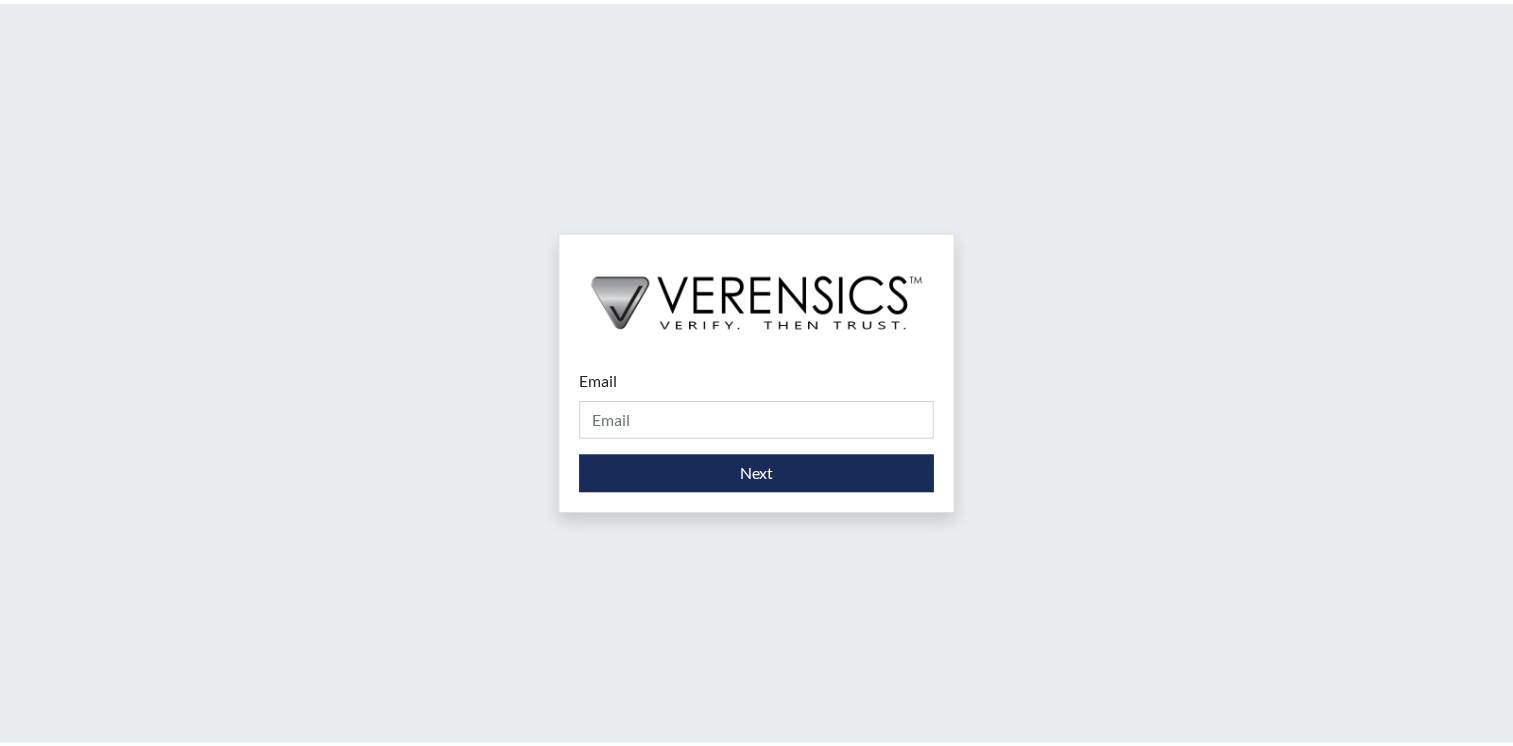 scroll, scrollTop: 0, scrollLeft: 0, axis: both 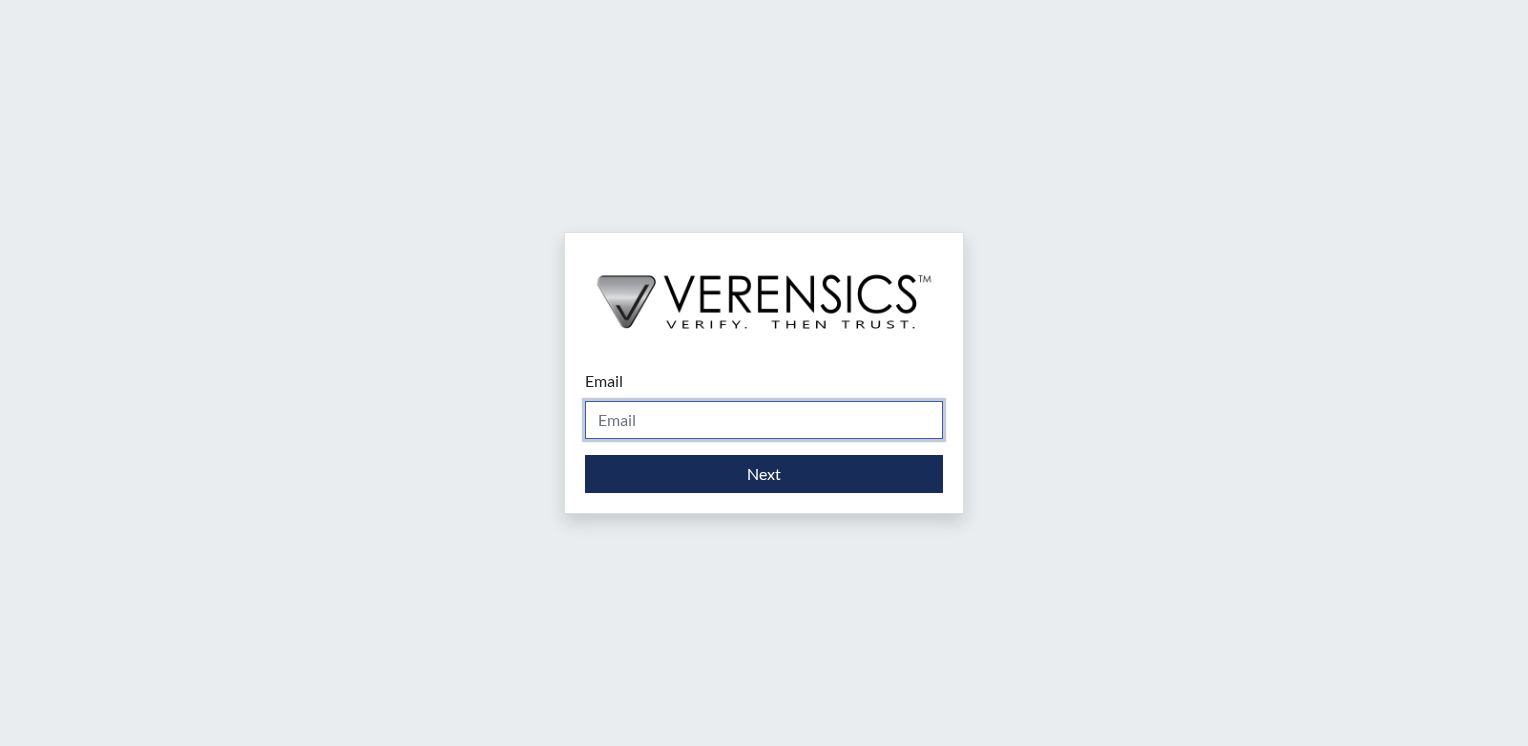 click on "Email" at bounding box center [764, 420] 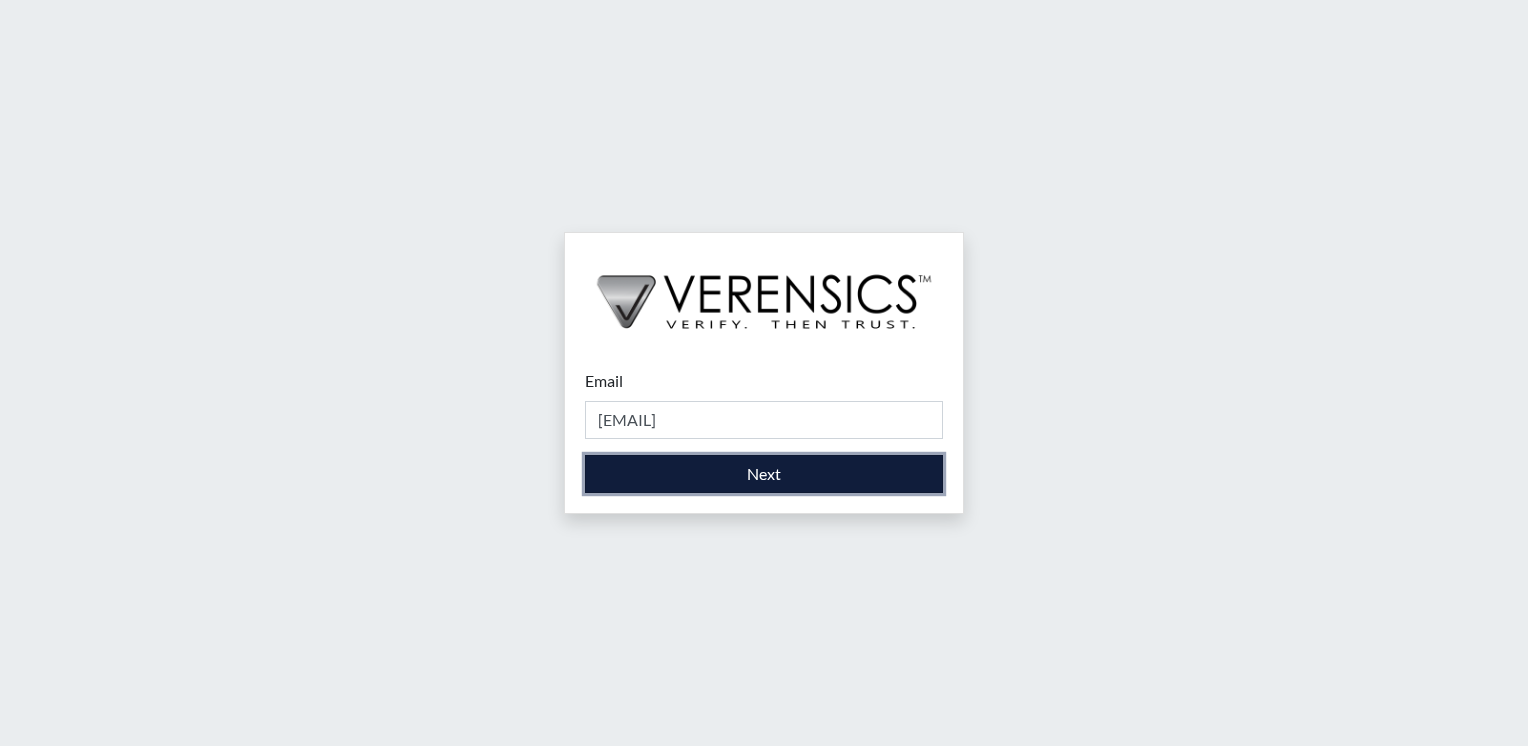 click on "Next" at bounding box center [764, 474] 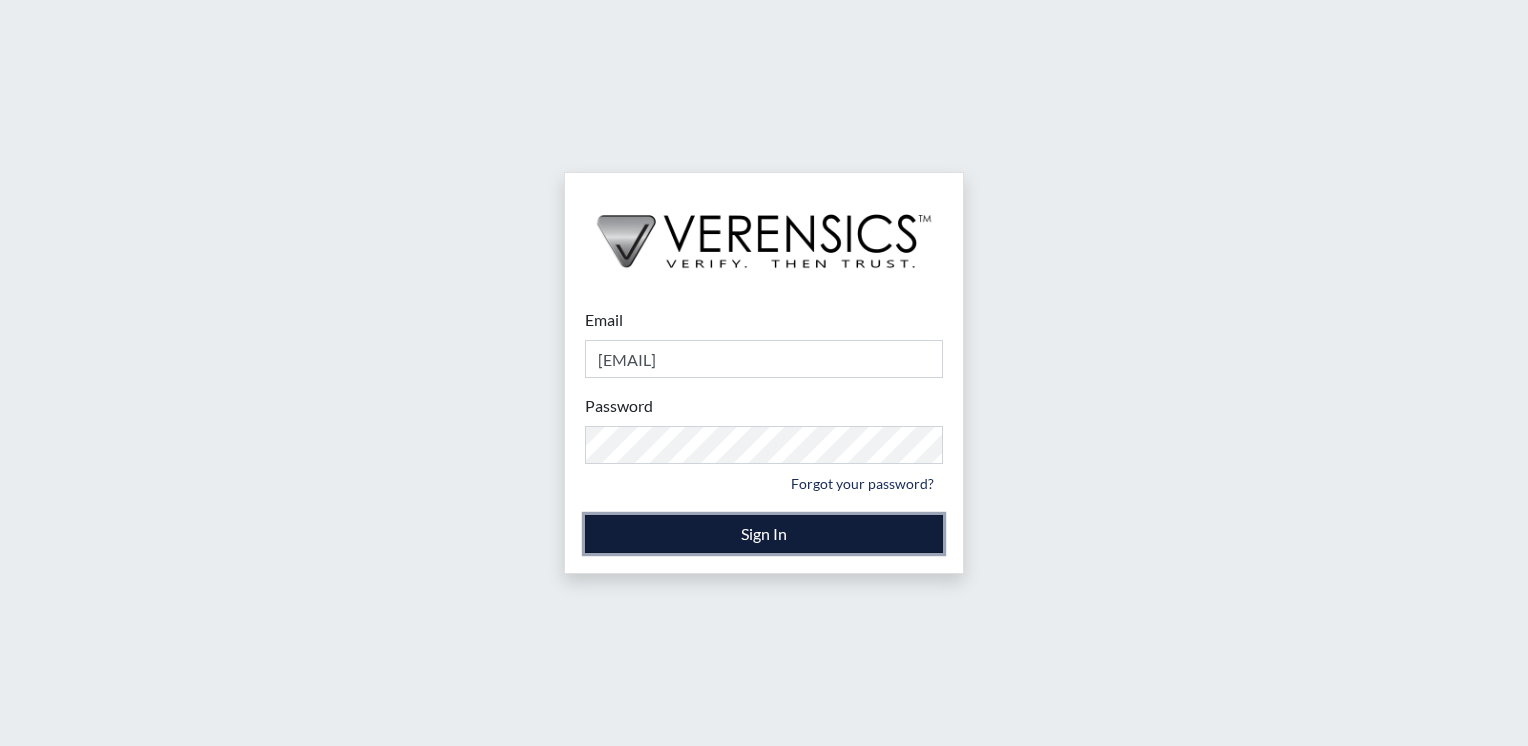 click on "Sign In" at bounding box center [764, 534] 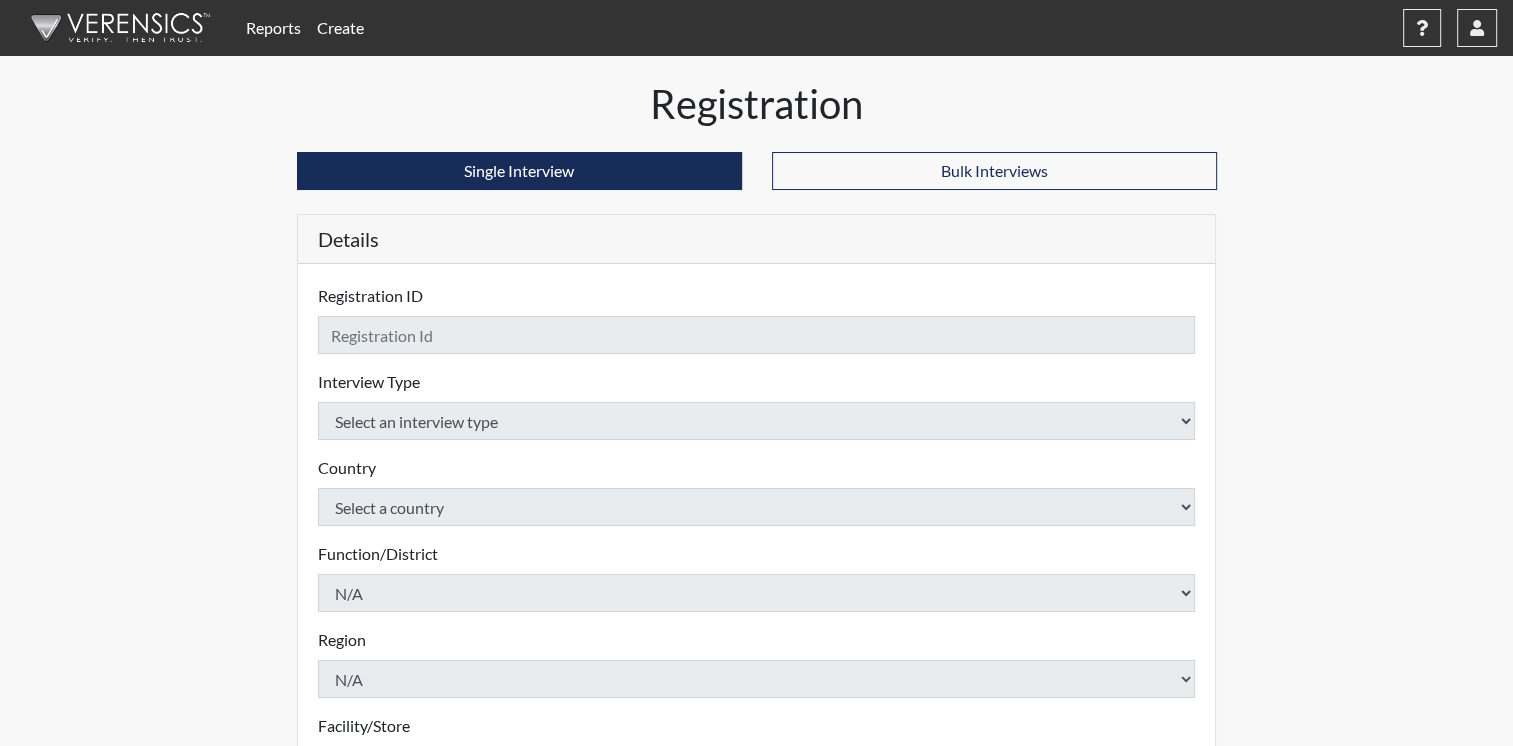 checkbox on "true" 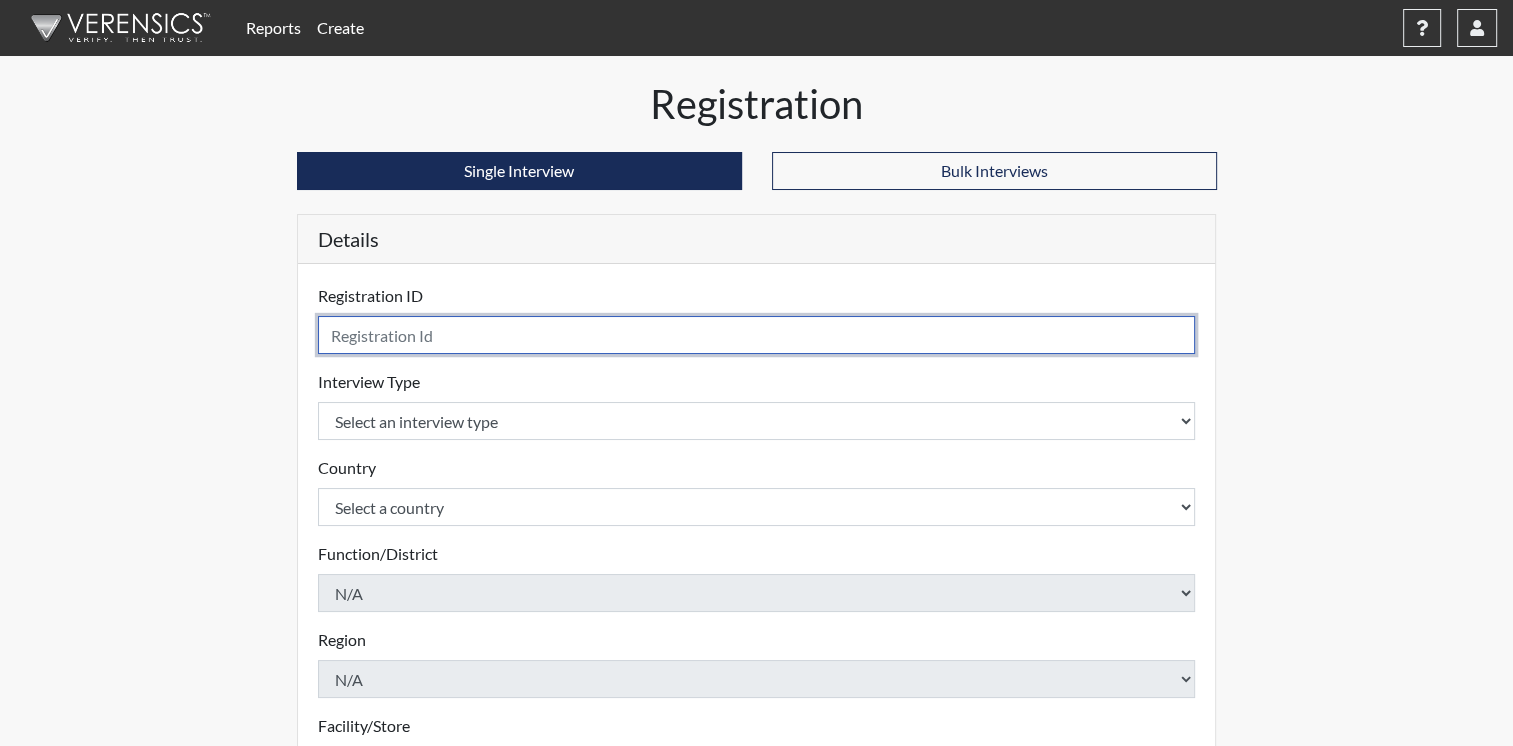click at bounding box center [757, 335] 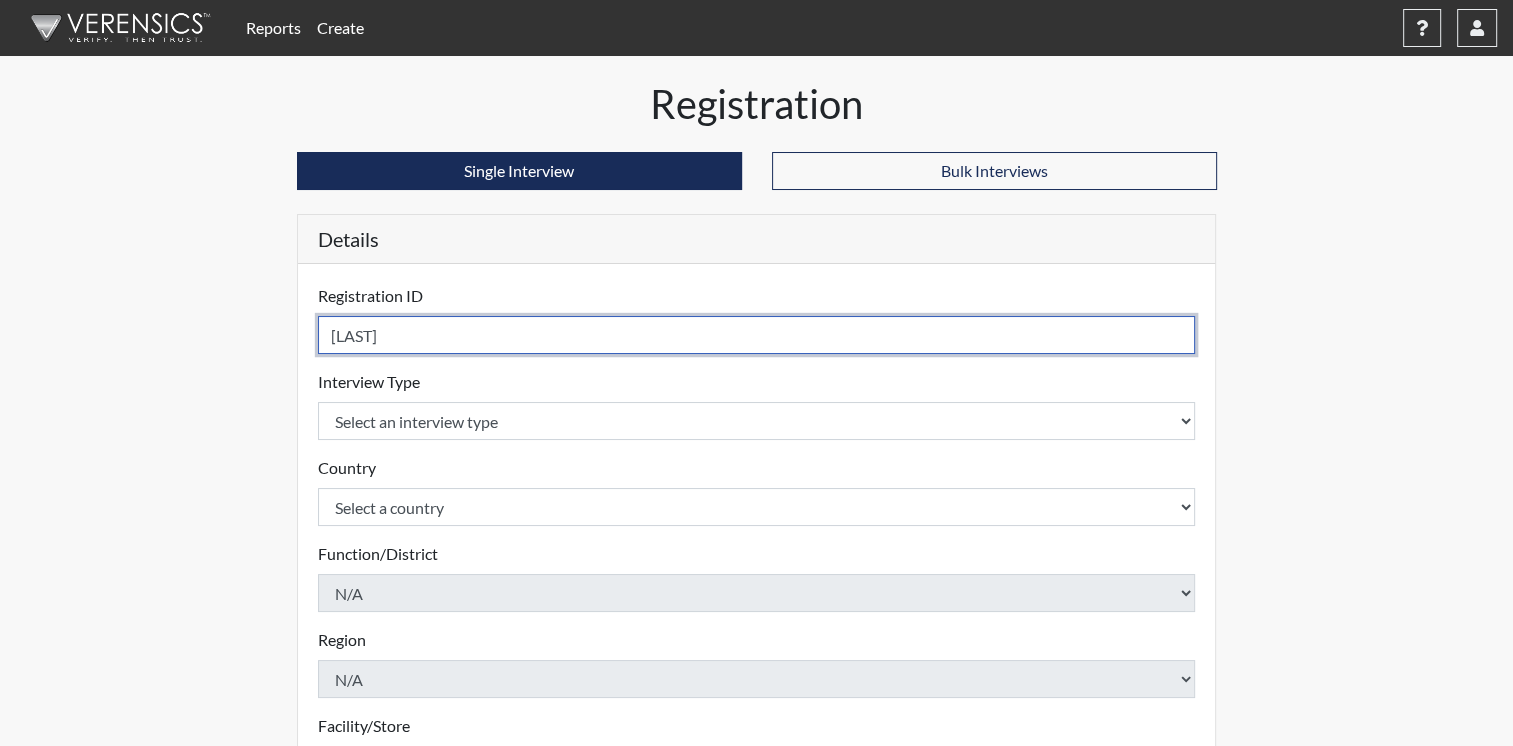 type on "[LAST]" 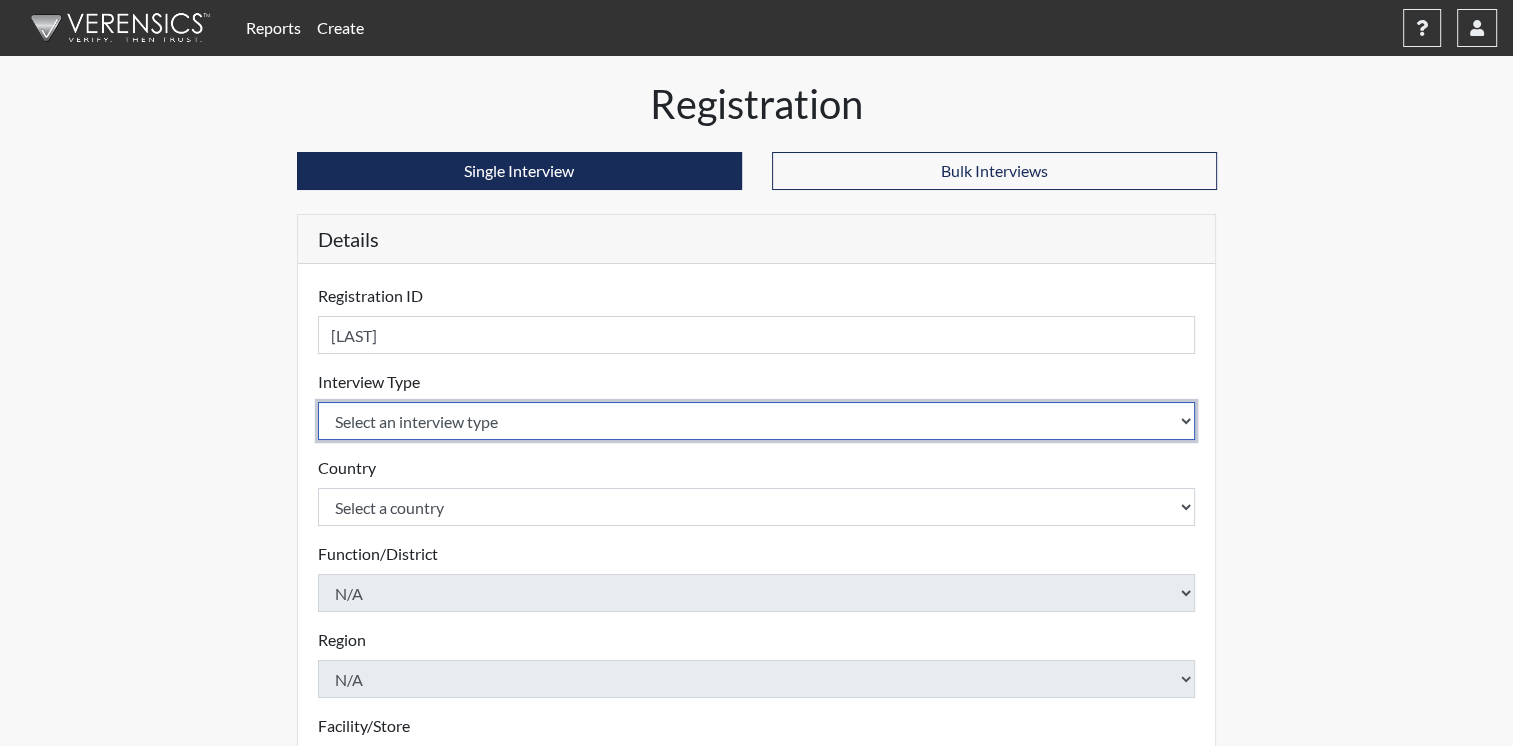 click on "Select an interview type  Corrections Pre-Employment" at bounding box center [757, 421] 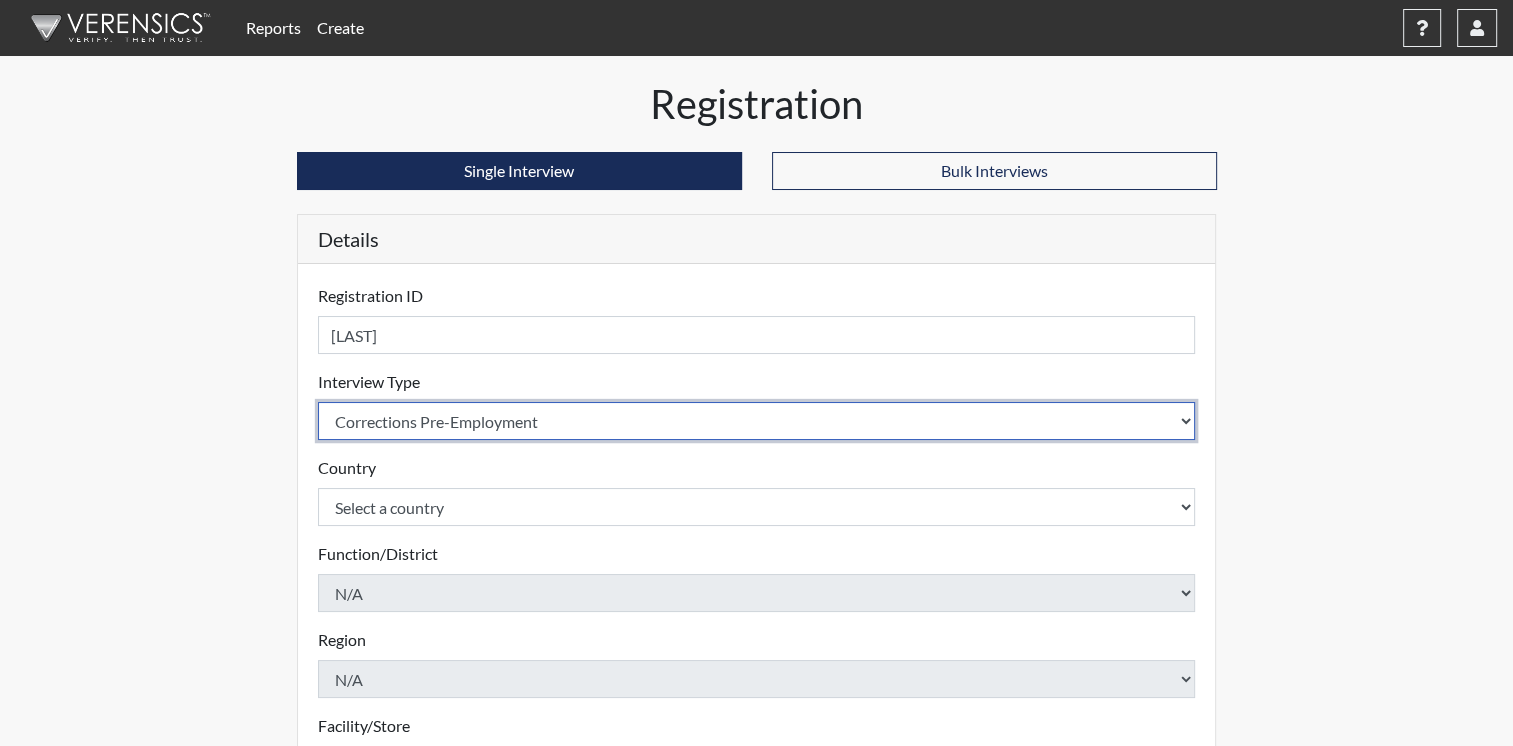 click on "Select an interview type  Corrections Pre-Employment" at bounding box center (757, 421) 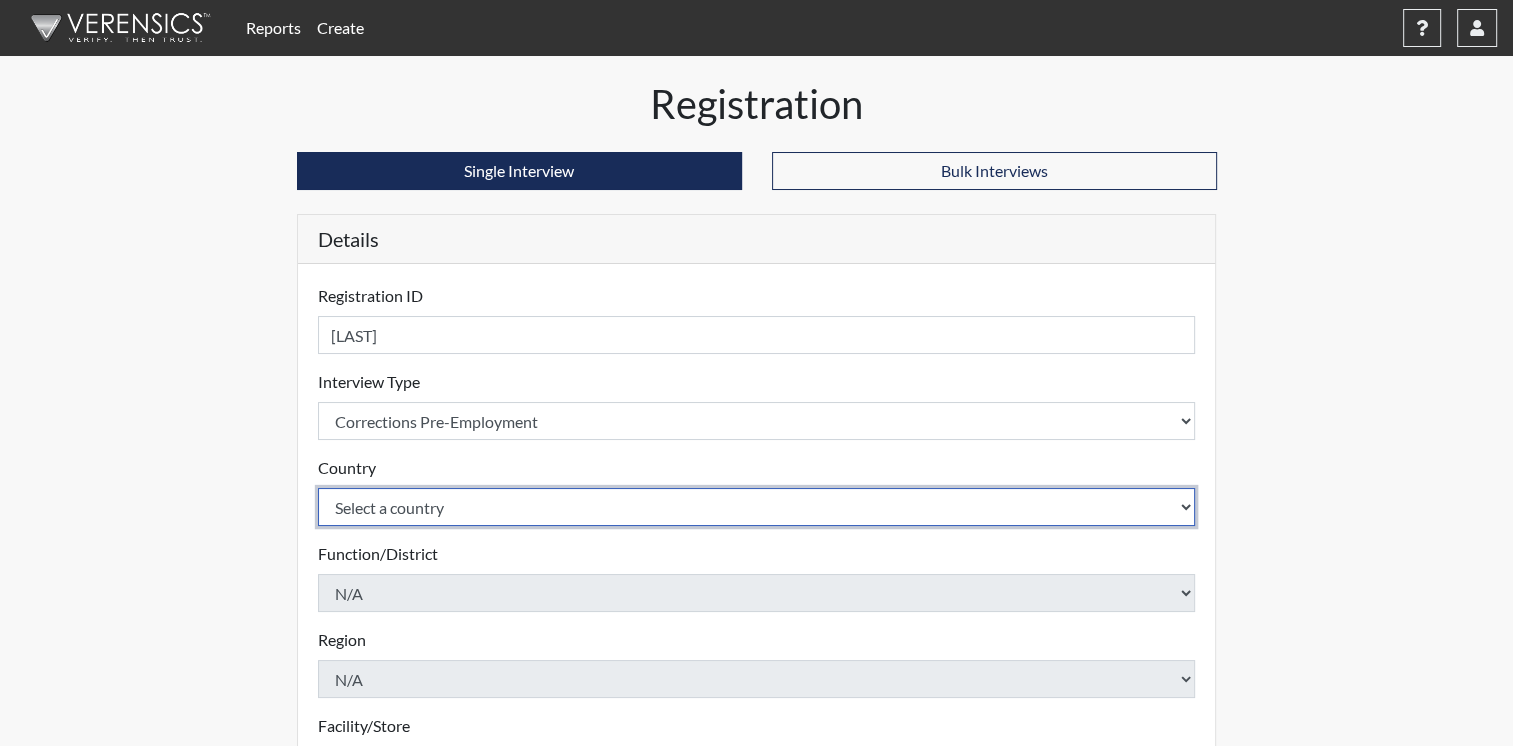 click on "Select a country  United States   Mexico" at bounding box center (757, 507) 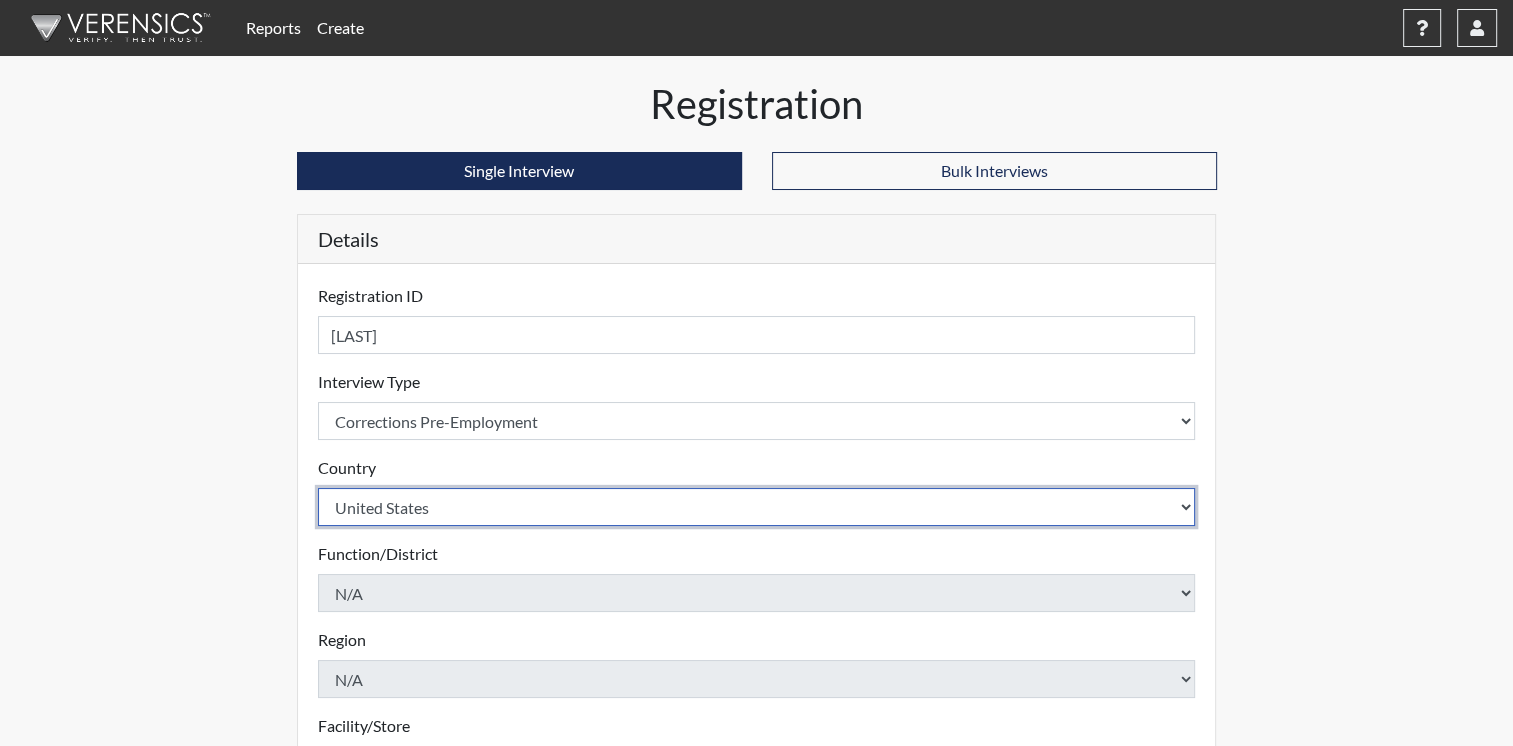 click on "Select a country  United States   Mexico" at bounding box center [757, 507] 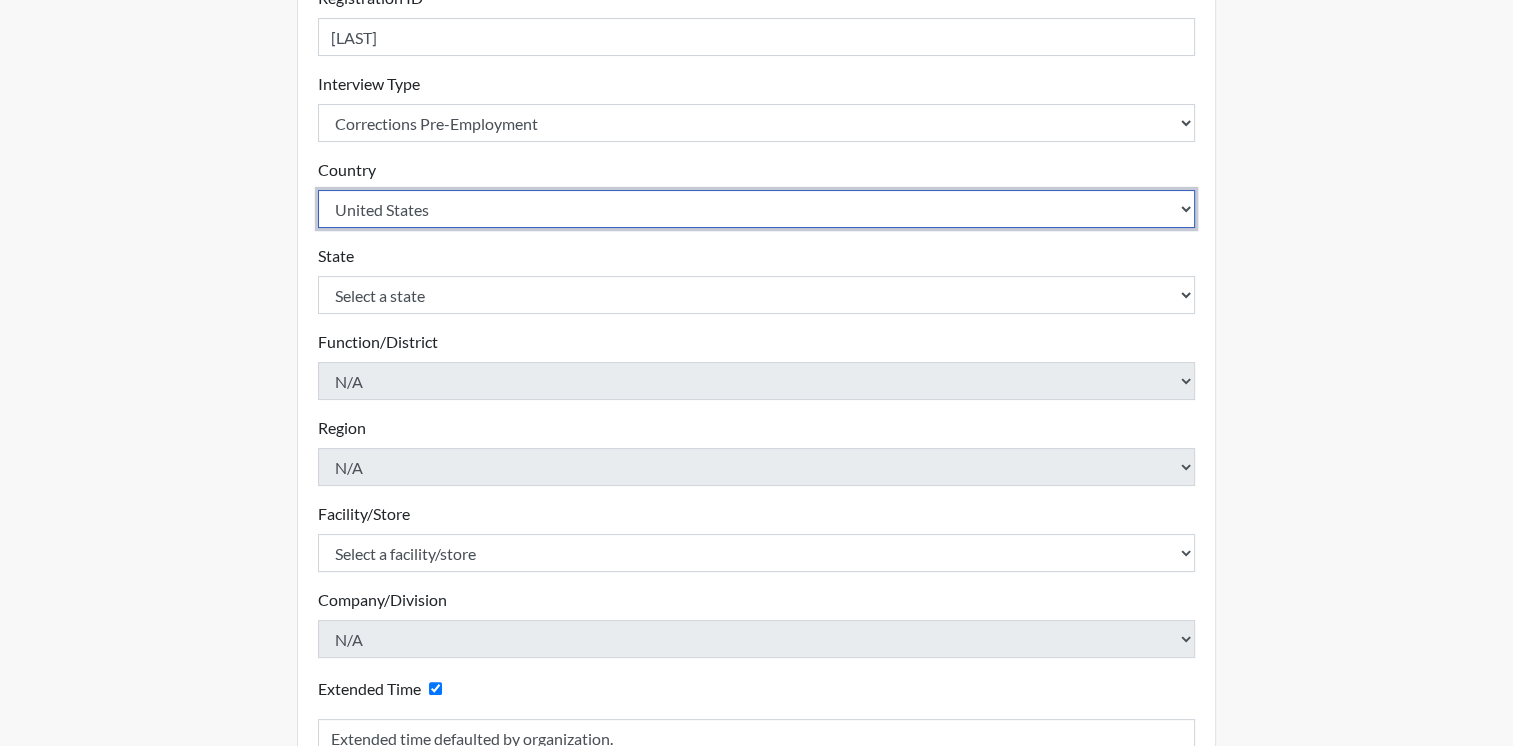 scroll, scrollTop: 351, scrollLeft: 0, axis: vertical 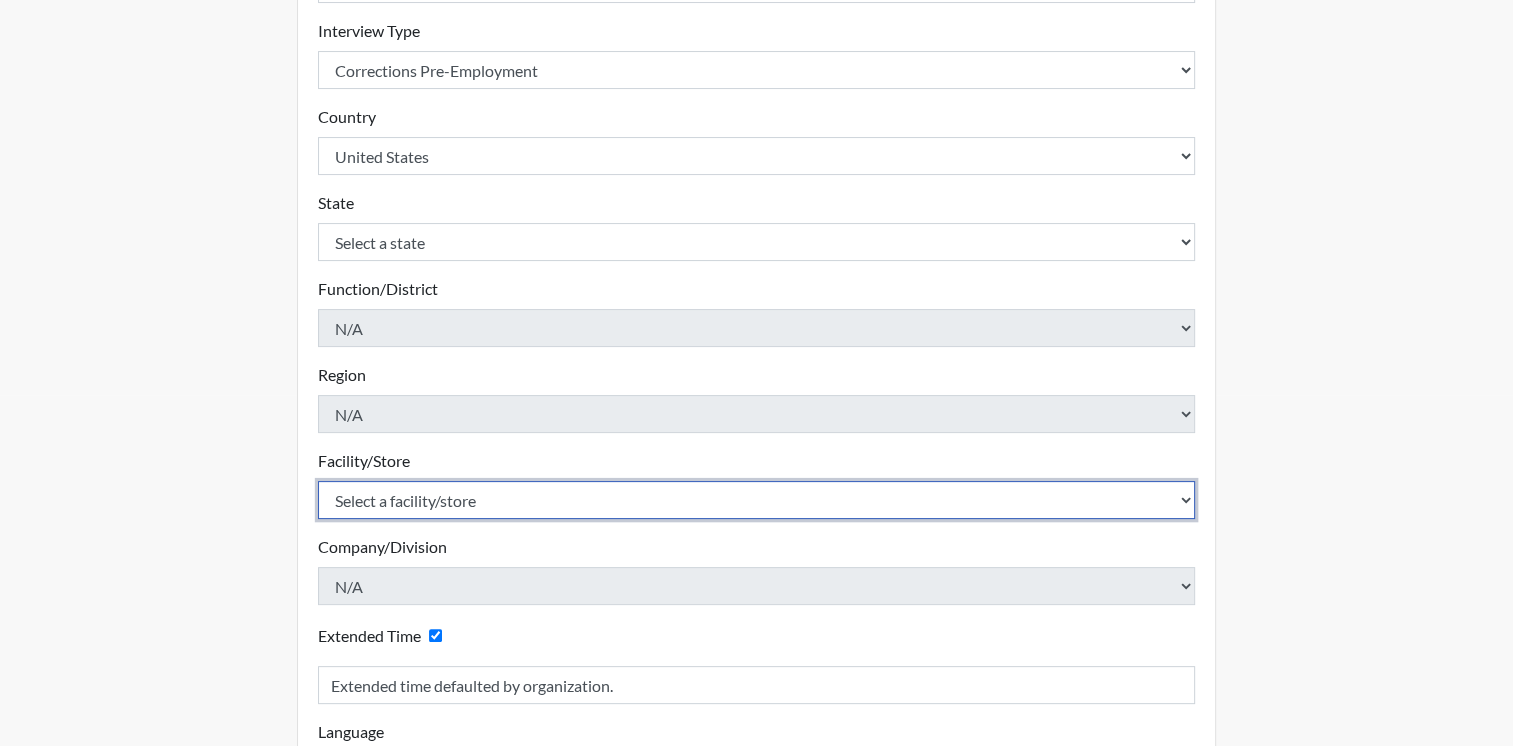 click on "Select a facility/store  ADAPT   CCC   Pathways/Cornerstone   Spring Grove   TCC" at bounding box center (757, 500) 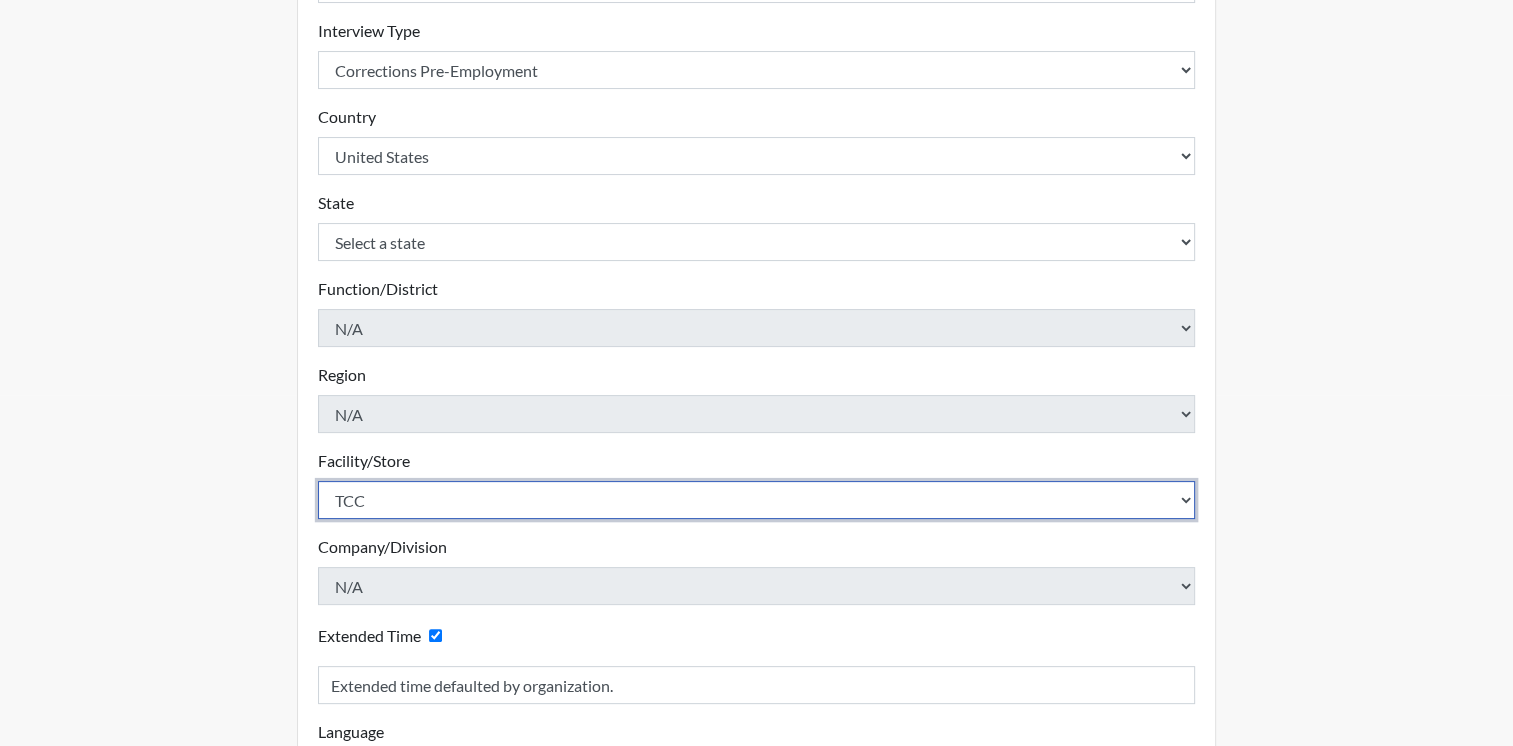 click on "Select a facility/store  ADAPT   CCC   Pathways/Cornerstone   Spring Grove   TCC" at bounding box center (757, 500) 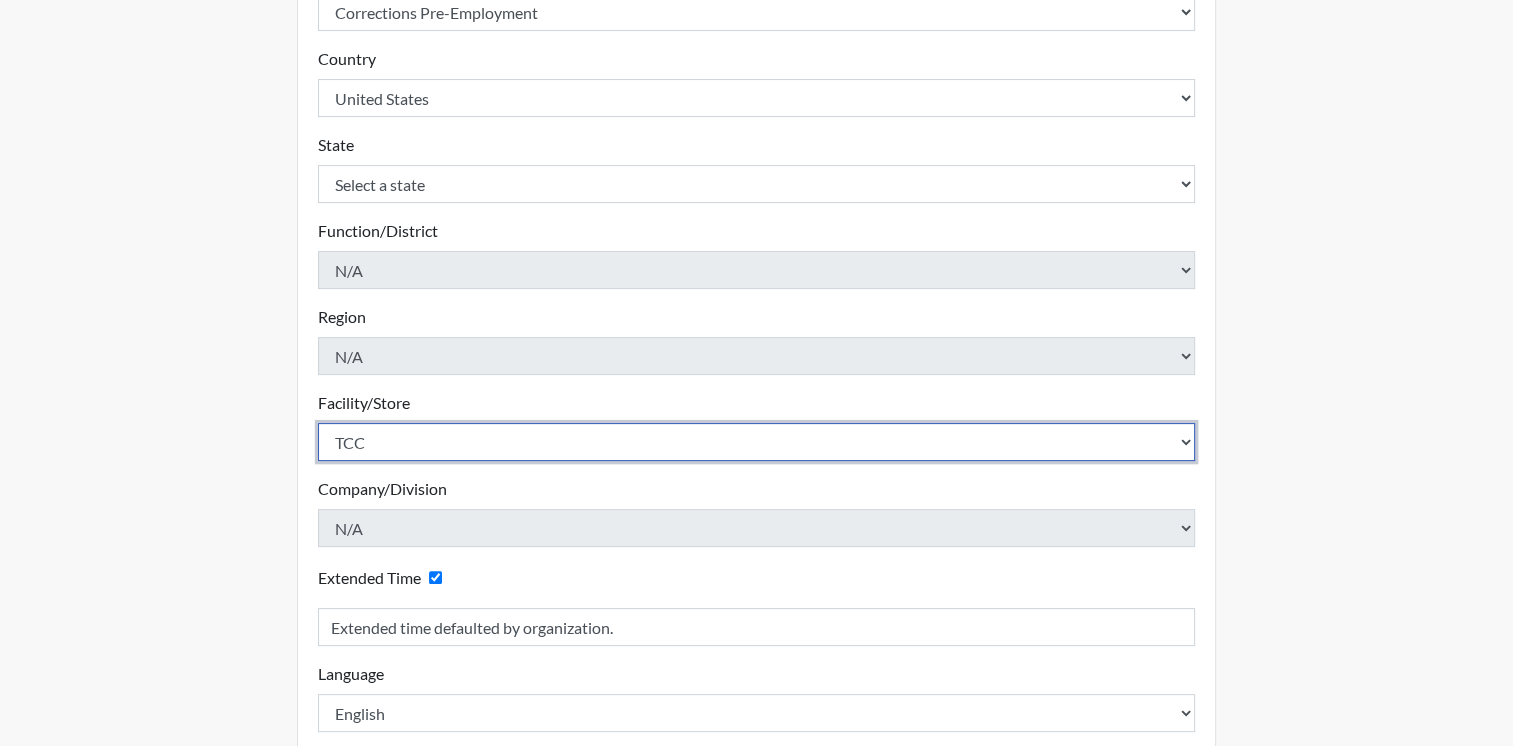 scroll, scrollTop: 414, scrollLeft: 0, axis: vertical 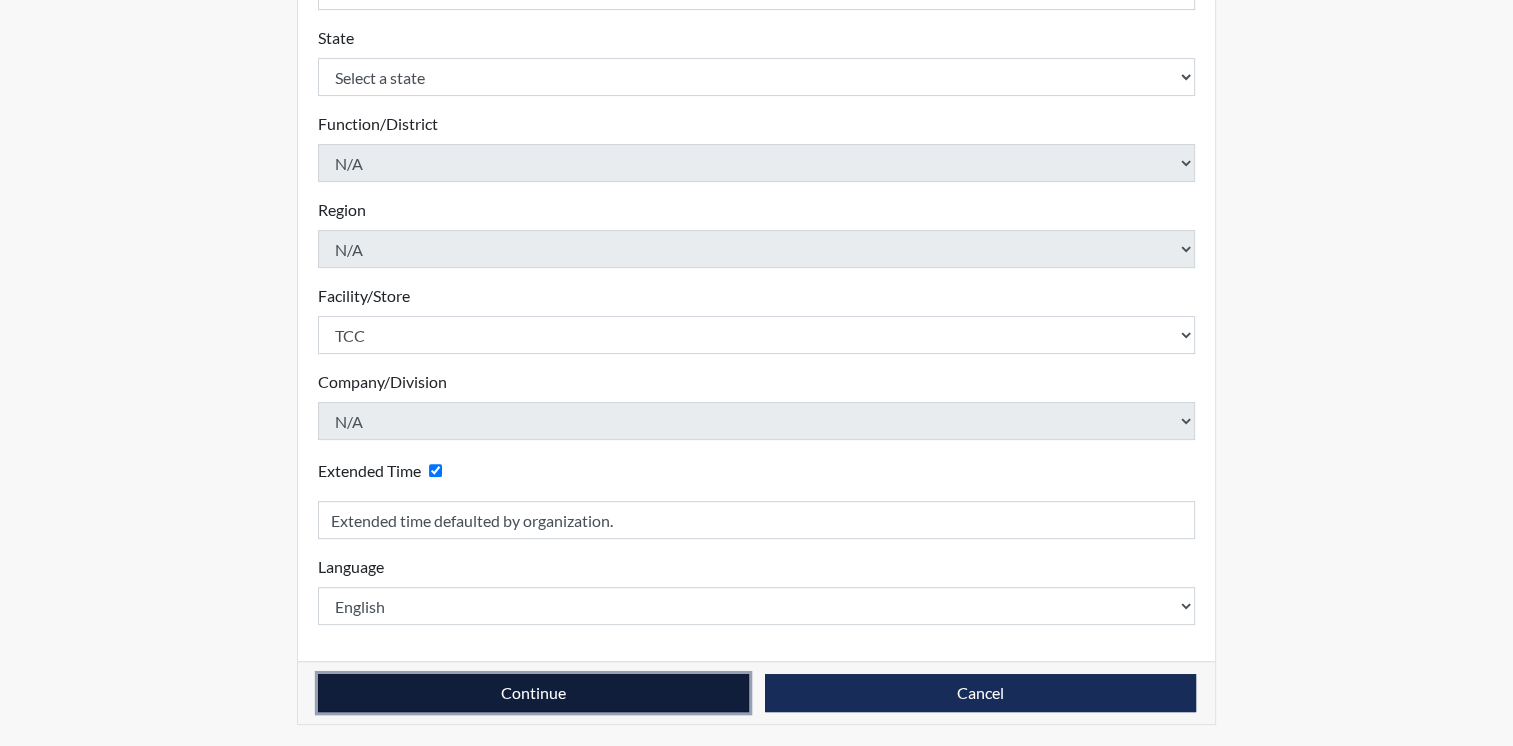 click on "Continue" at bounding box center [533, 693] 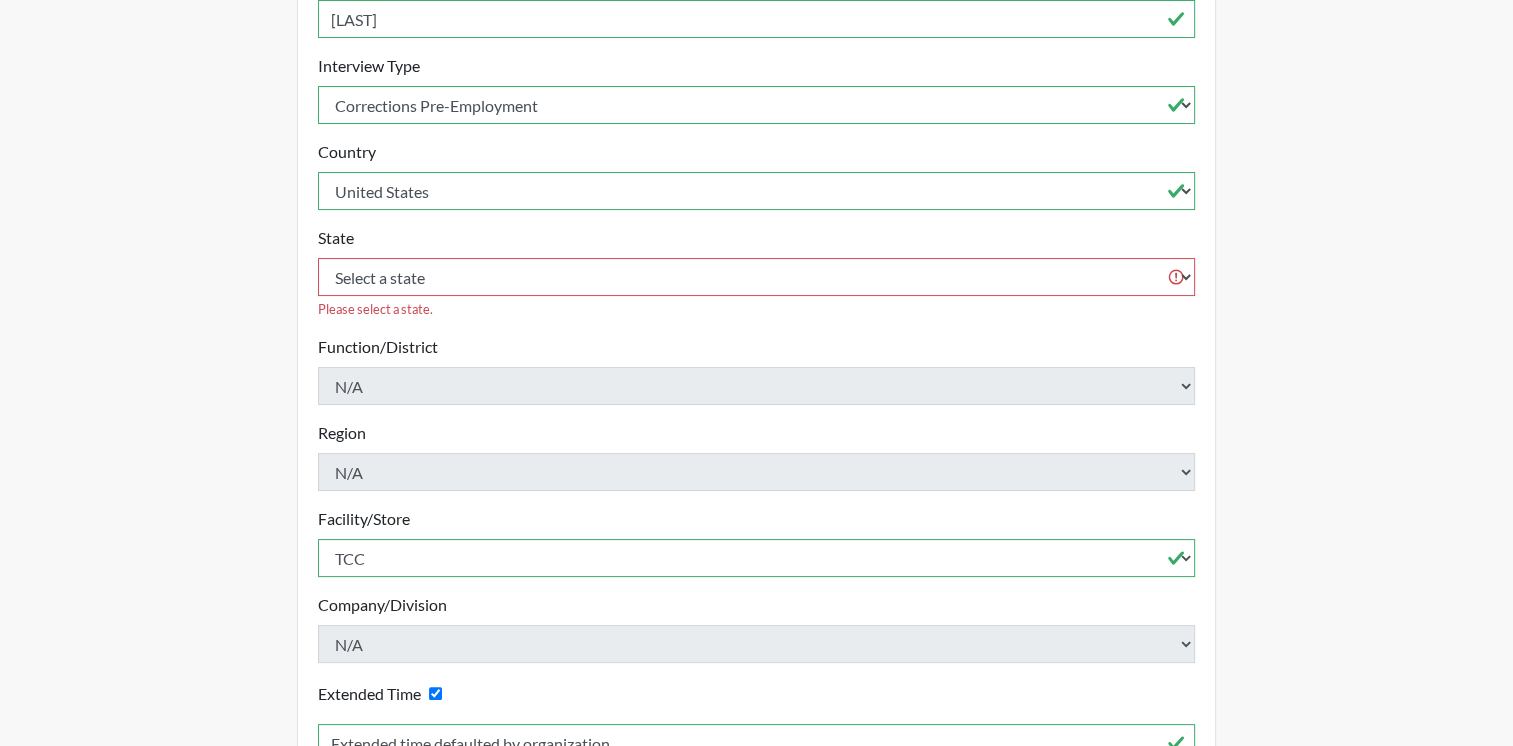scroll, scrollTop: 314, scrollLeft: 0, axis: vertical 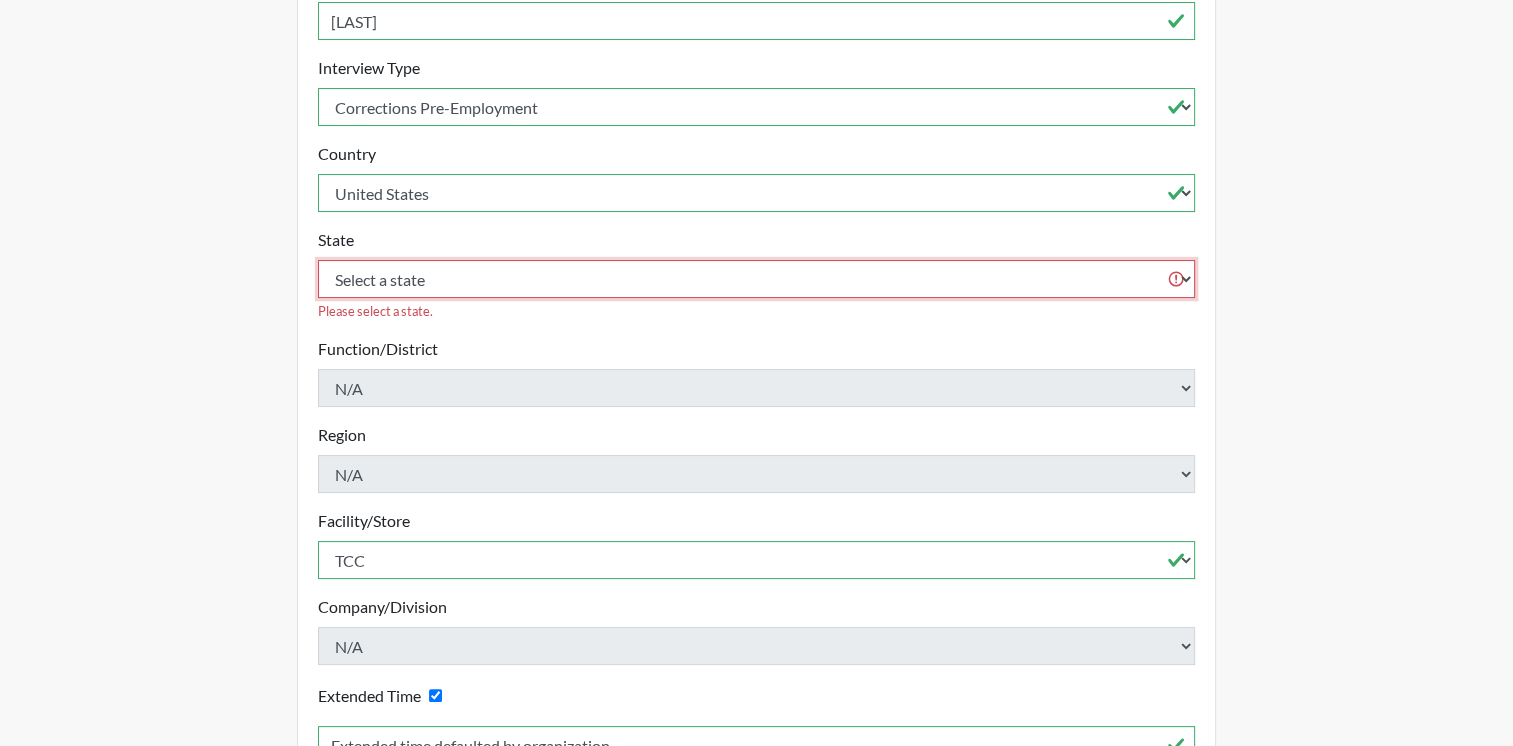 click on "Select a state  Alabama   Alaska   Arizona   Arkansas   California   Colorado   Connecticut   Delaware   Florida   Georgia   Hawaii   Idaho   Illinois   Indiana   Iowa   Kansas   Kentucky   Louisiana   Maine   Maryland   Massachusetts   Michigan   Minnesota   Mississippi   Missouri   Montana   Nebraska   Nevada   New Hampshire   New Jersey   New Mexico   New York   North Carolina   North Dakota   Ohio   Oklahoma   Oregon   Pennsylvania   Rhode Island   South Carolina   South Dakota   Tennessee   Texas   Utah   Vermont   Virginia   Washington   West Virginia   Wisconsin   Wyoming" at bounding box center (757, 279) 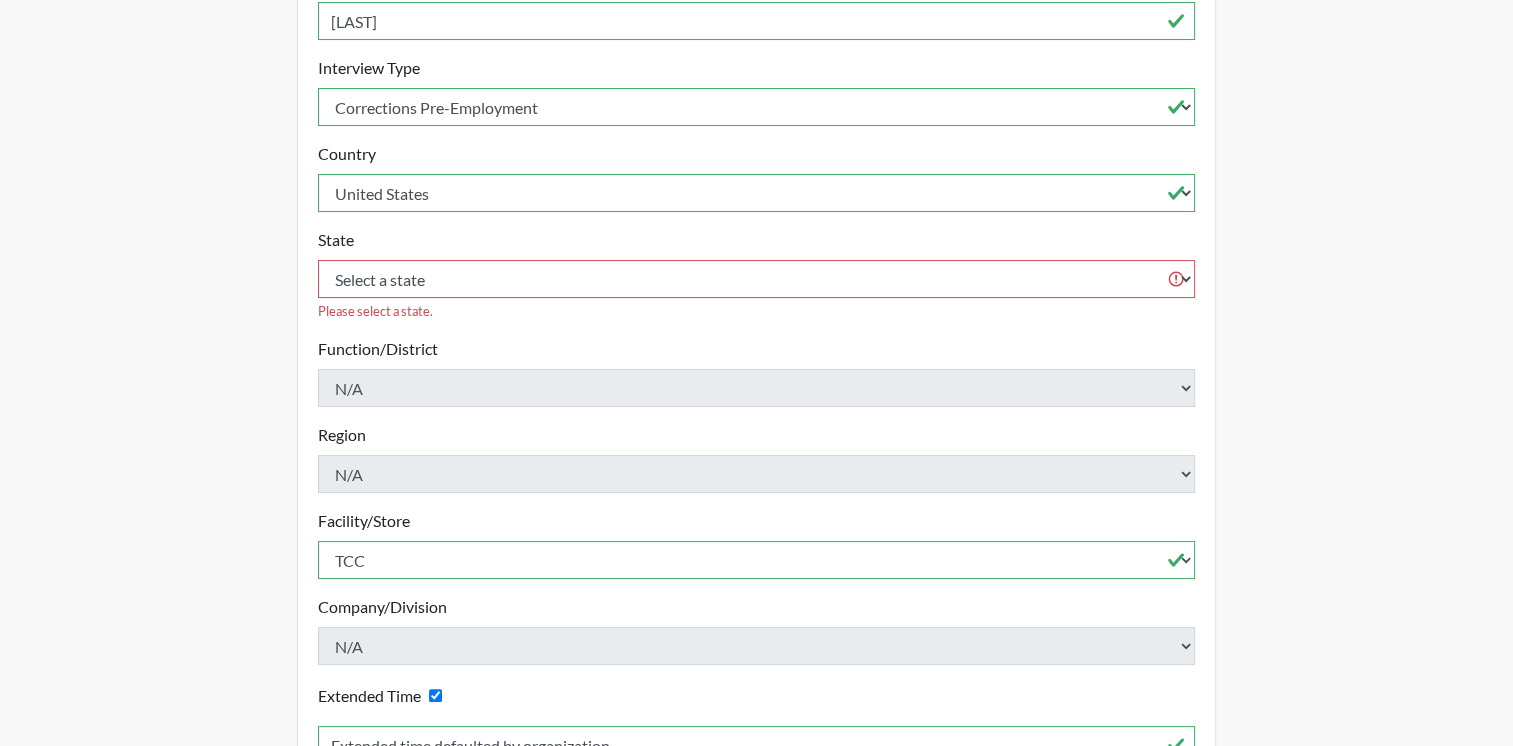 click on "User [EMAIL] Organization [ORG_NAME] Sign Out Registration Single Interview Bulk Interviews Details Registration ID [LAST] Please provide a registration ID. Interview Type Select an interview type Corrections Pre-Employment Country State" at bounding box center (756, 330) 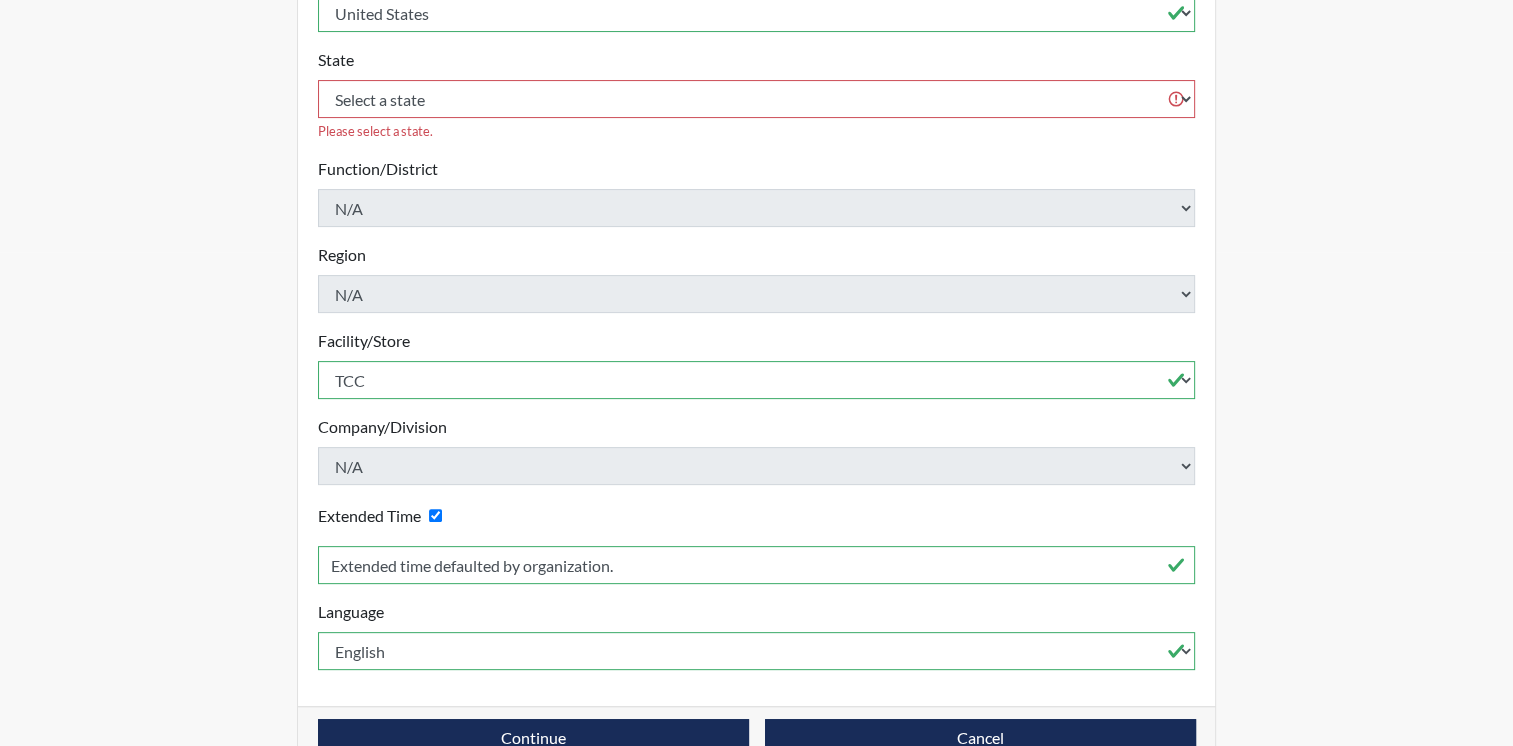 scroll, scrollTop: 516, scrollLeft: 0, axis: vertical 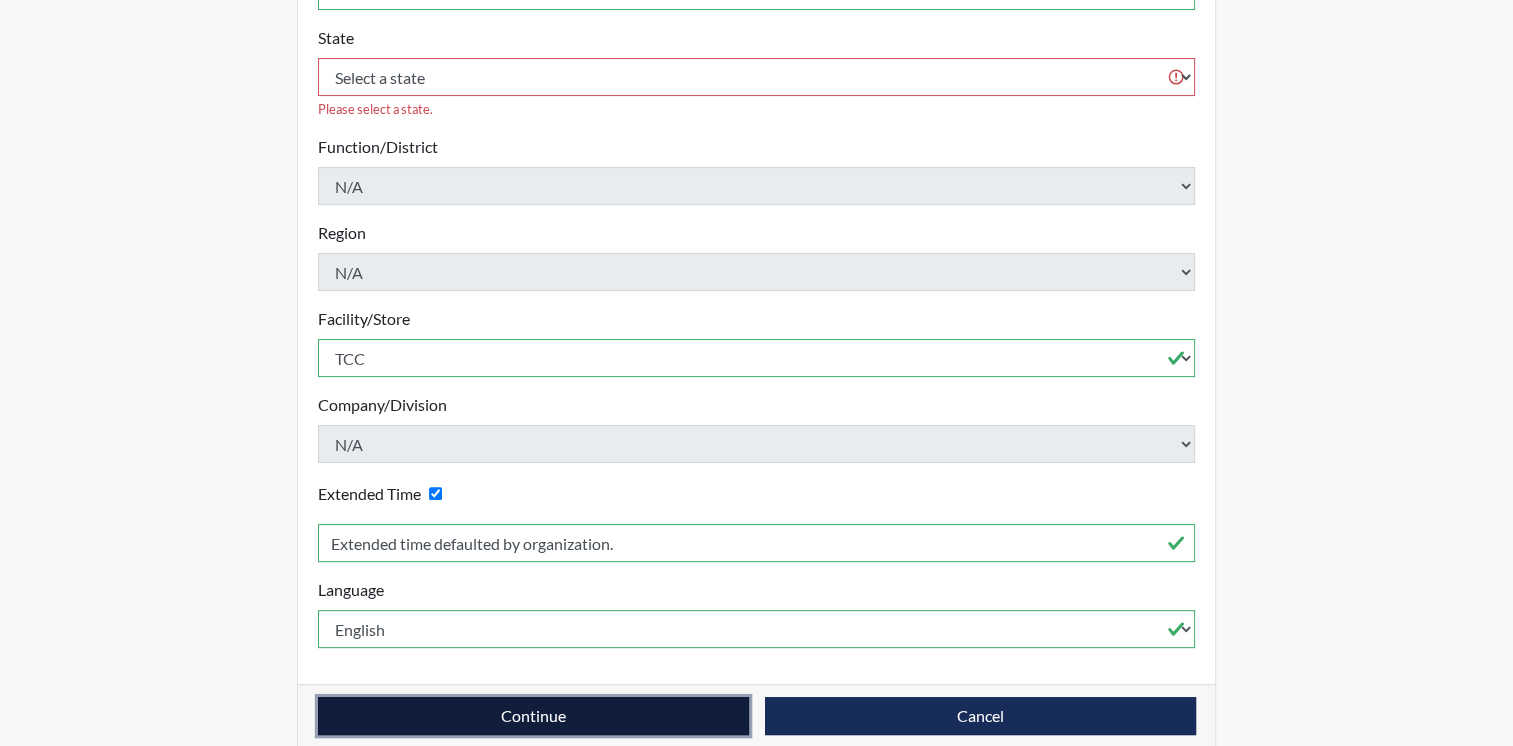 click on "Continue" at bounding box center (533, 716) 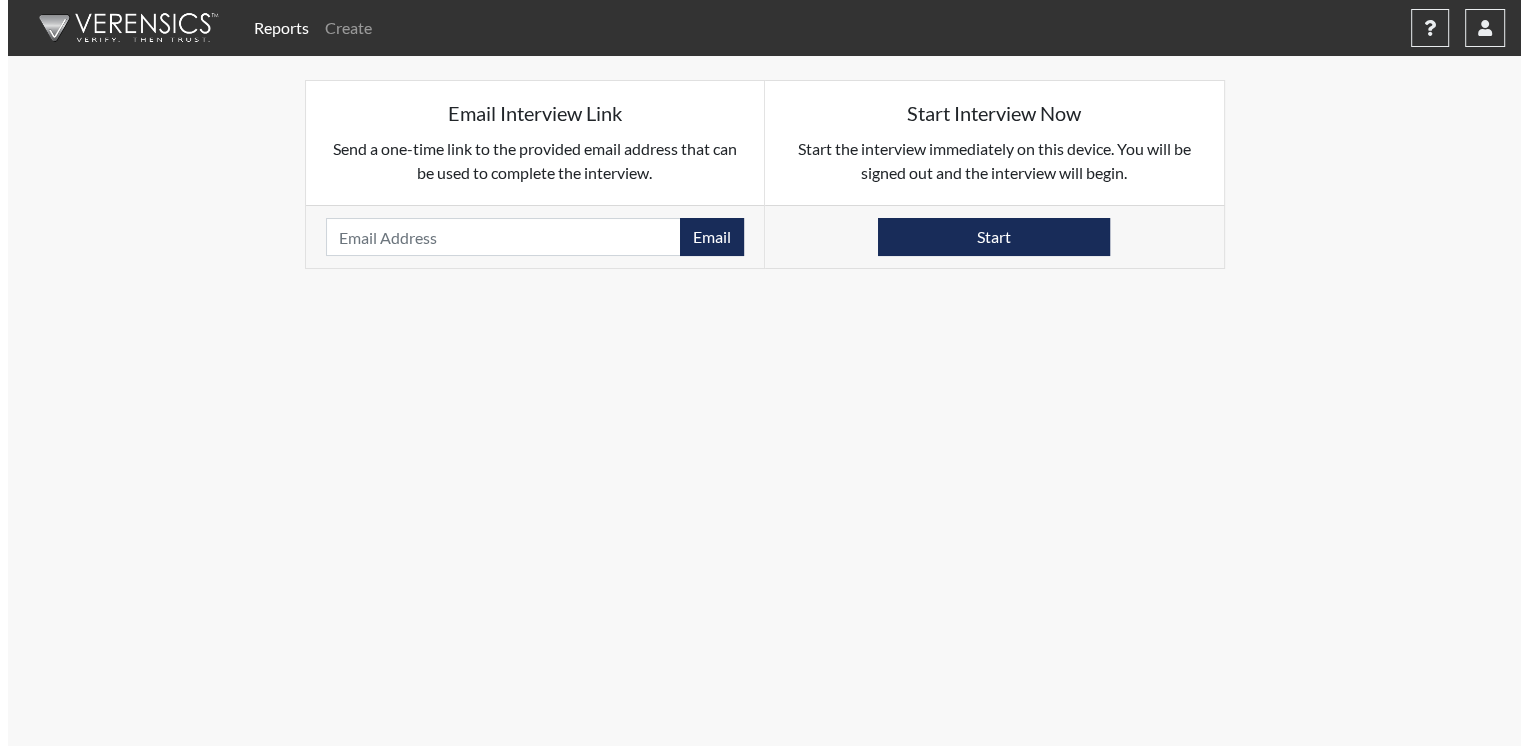 scroll, scrollTop: 0, scrollLeft: 0, axis: both 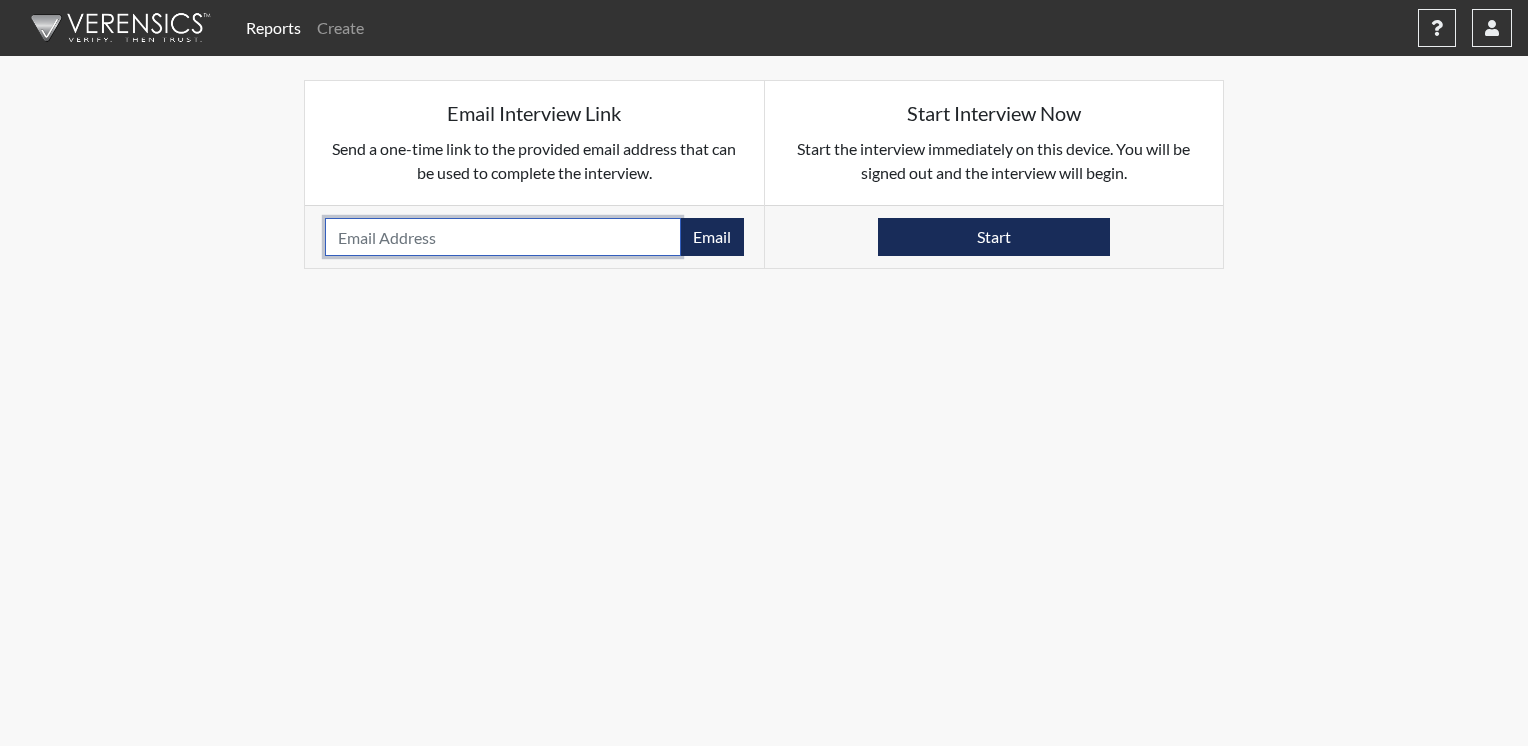 click at bounding box center (503, 237) 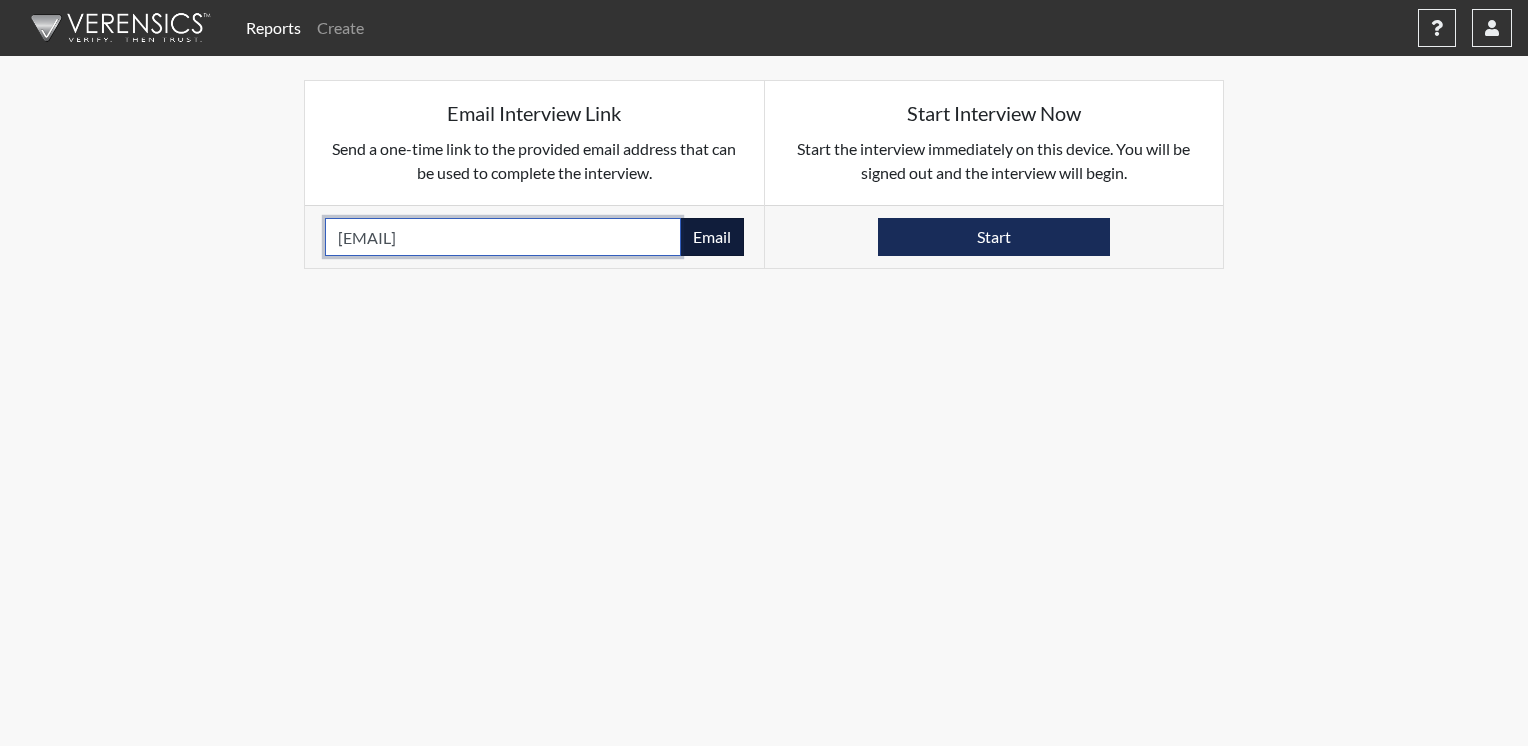 type on "[EMAIL]" 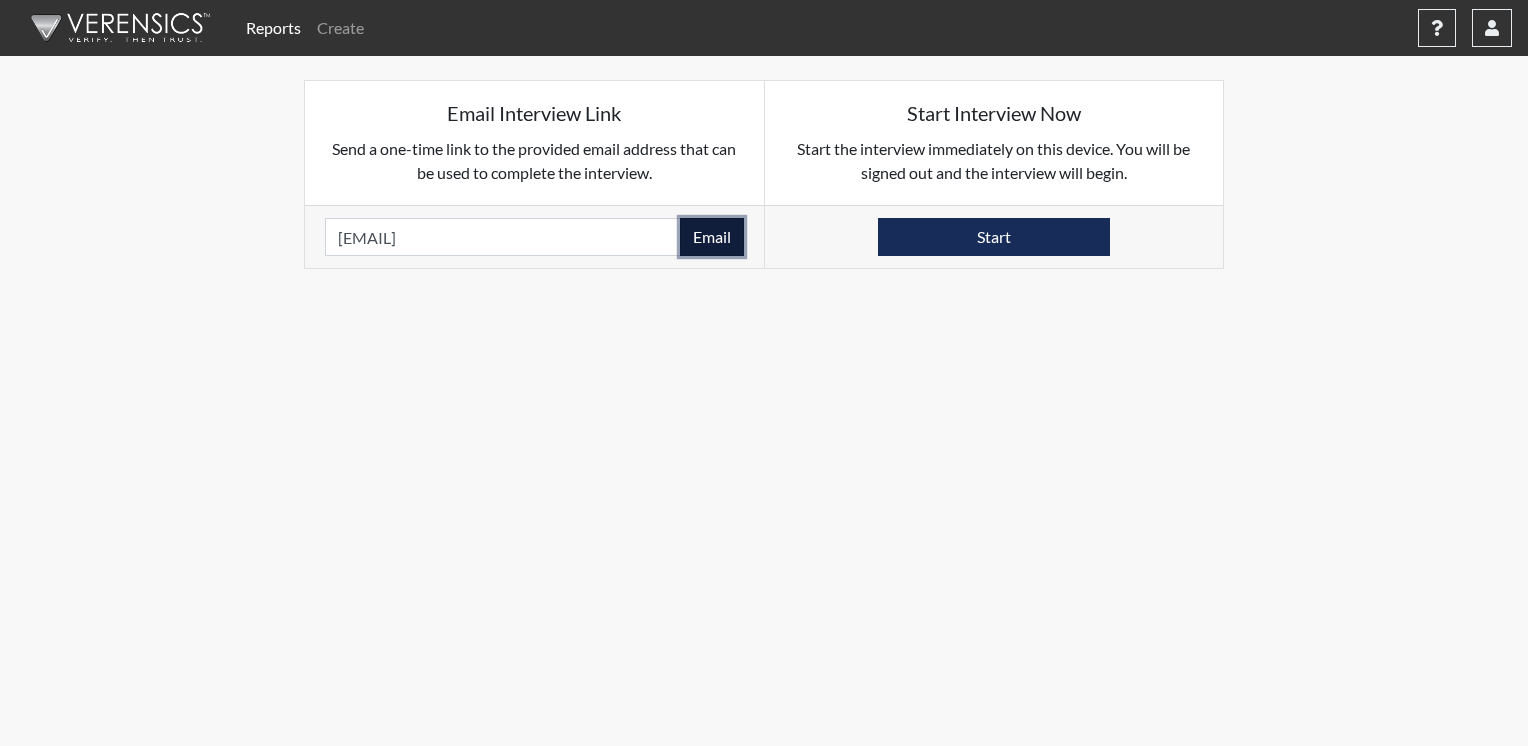 click on "Email" at bounding box center [712, 237] 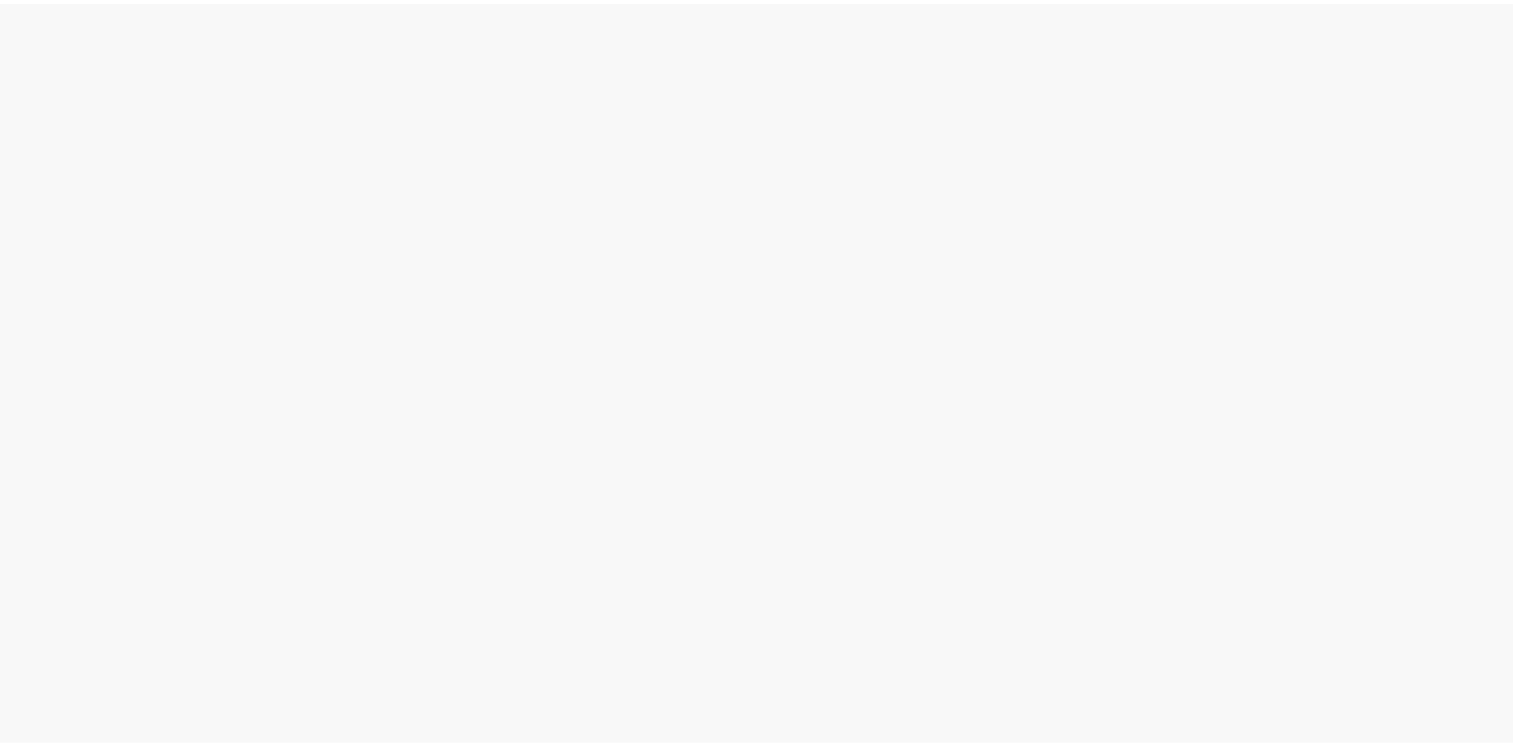 scroll, scrollTop: 0, scrollLeft: 0, axis: both 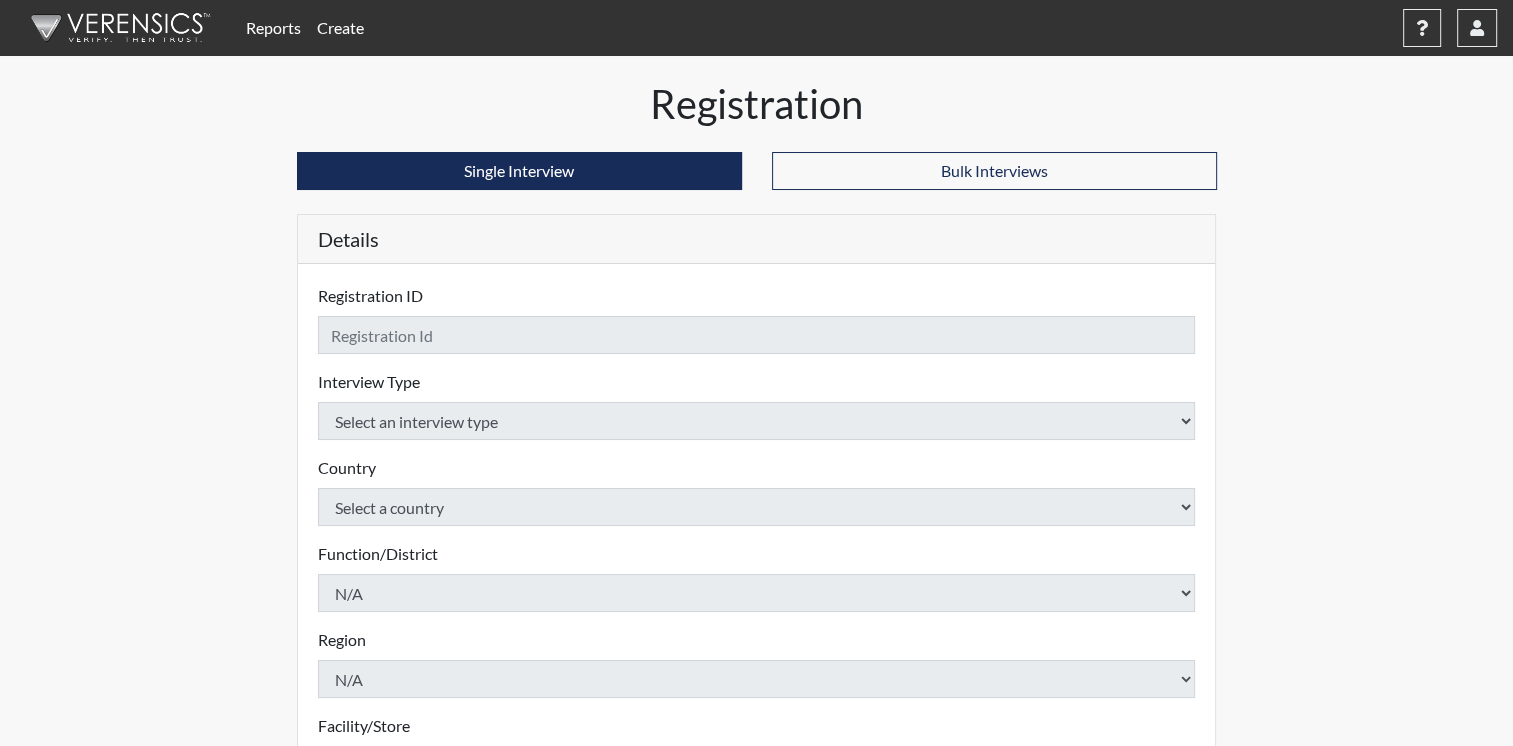 checkbox on "true" 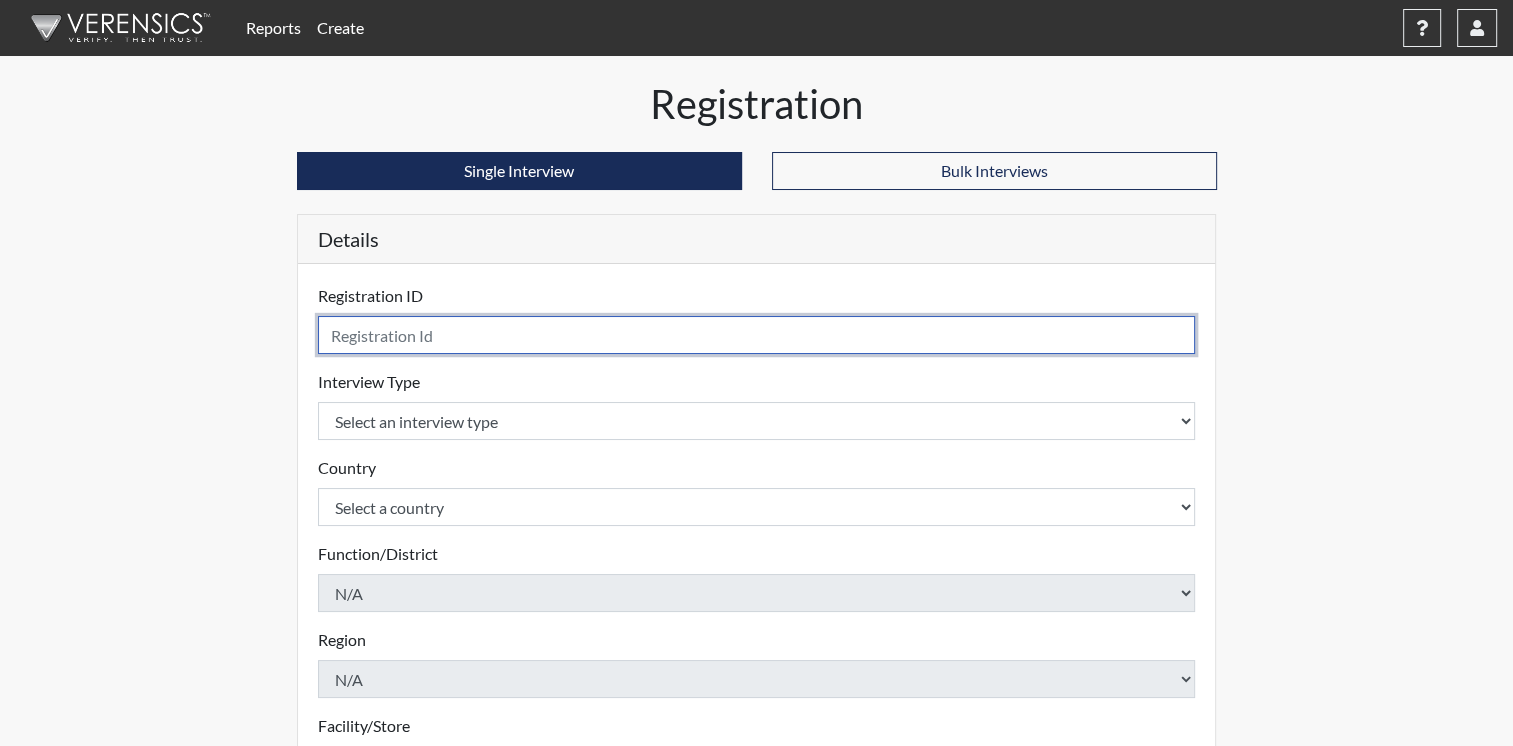 click at bounding box center (757, 335) 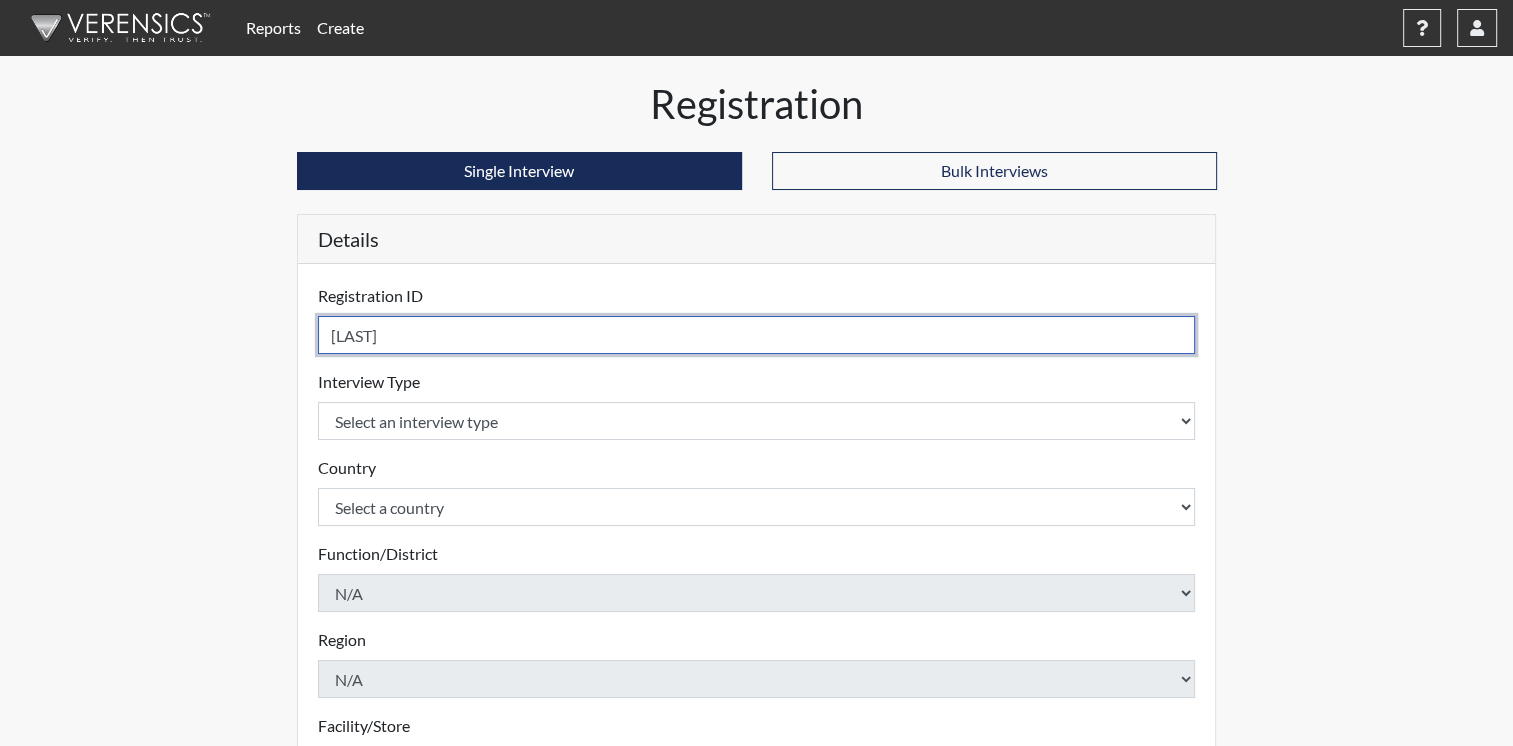 type on "Fink" 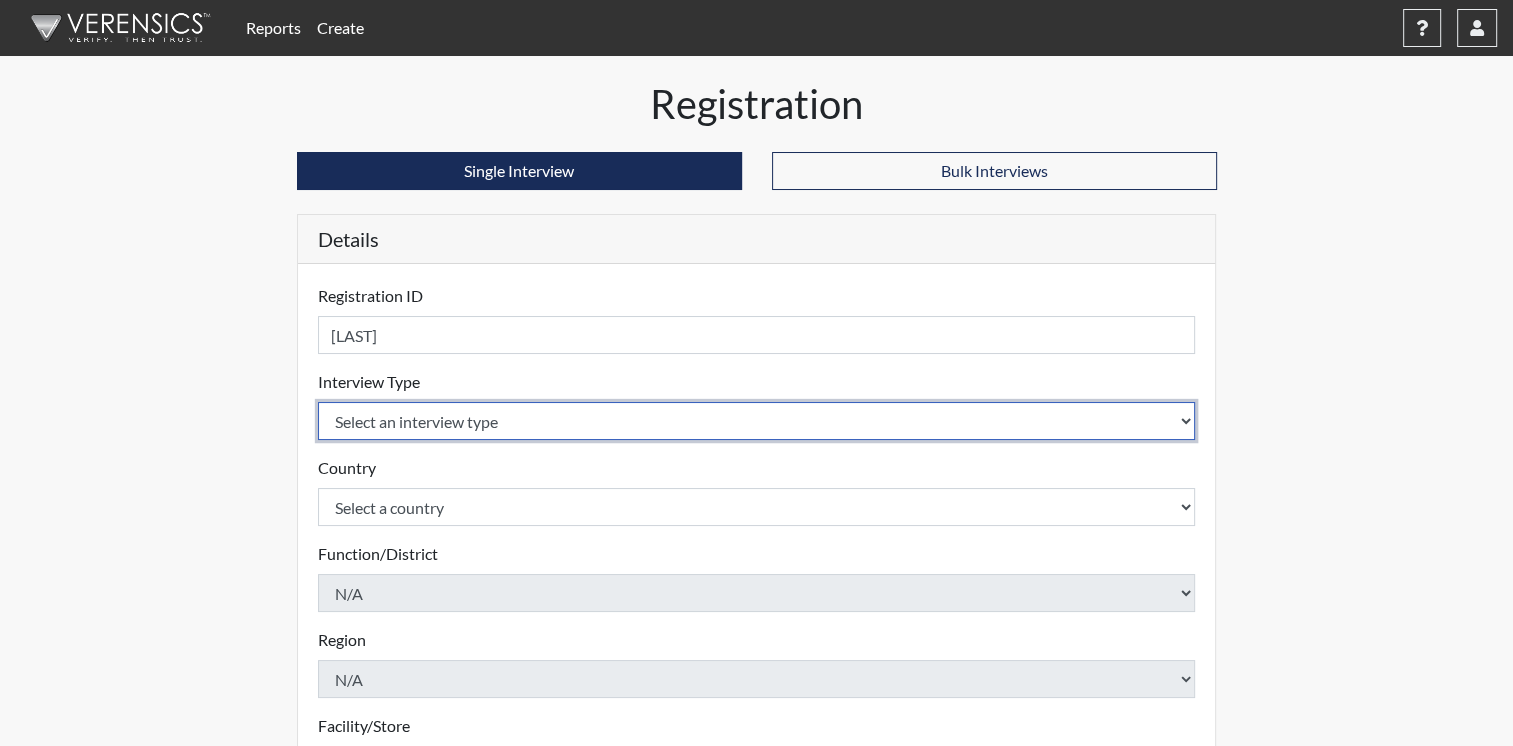 click on "Select an interview type  Corrections Pre-Employment" at bounding box center [757, 421] 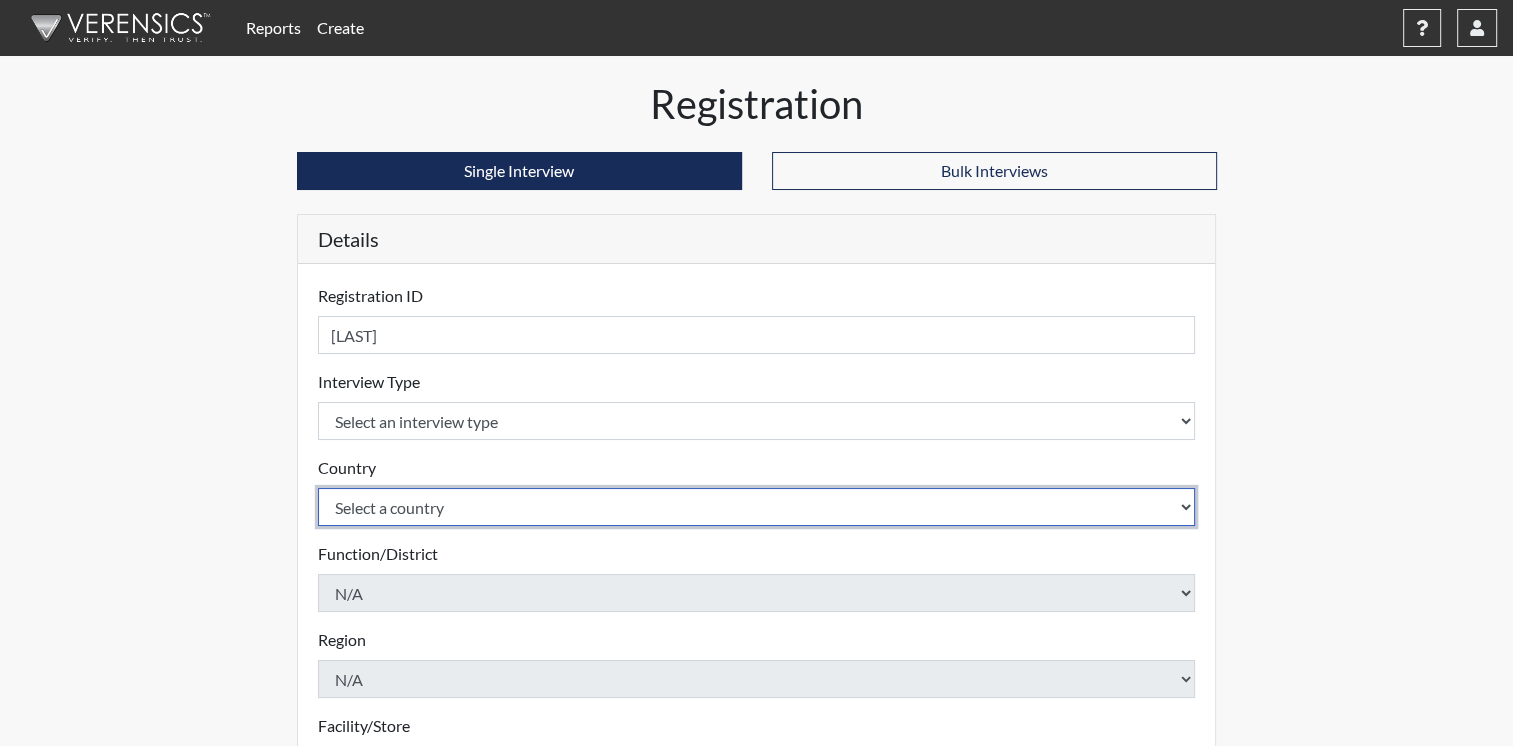 click on "Select a country  United States   Mexico" at bounding box center [757, 507] 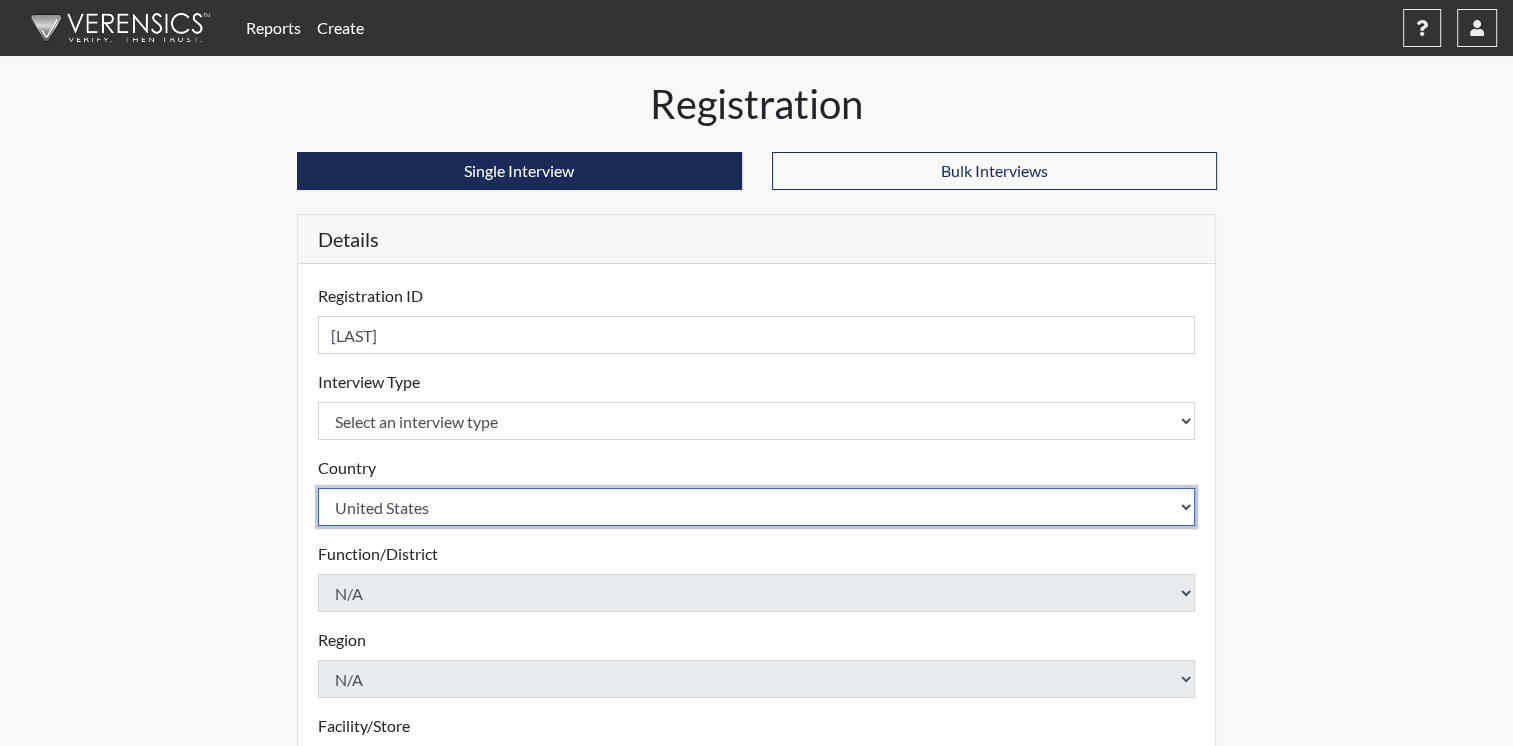 click on "Select a country  United States   Mexico" at bounding box center (757, 507) 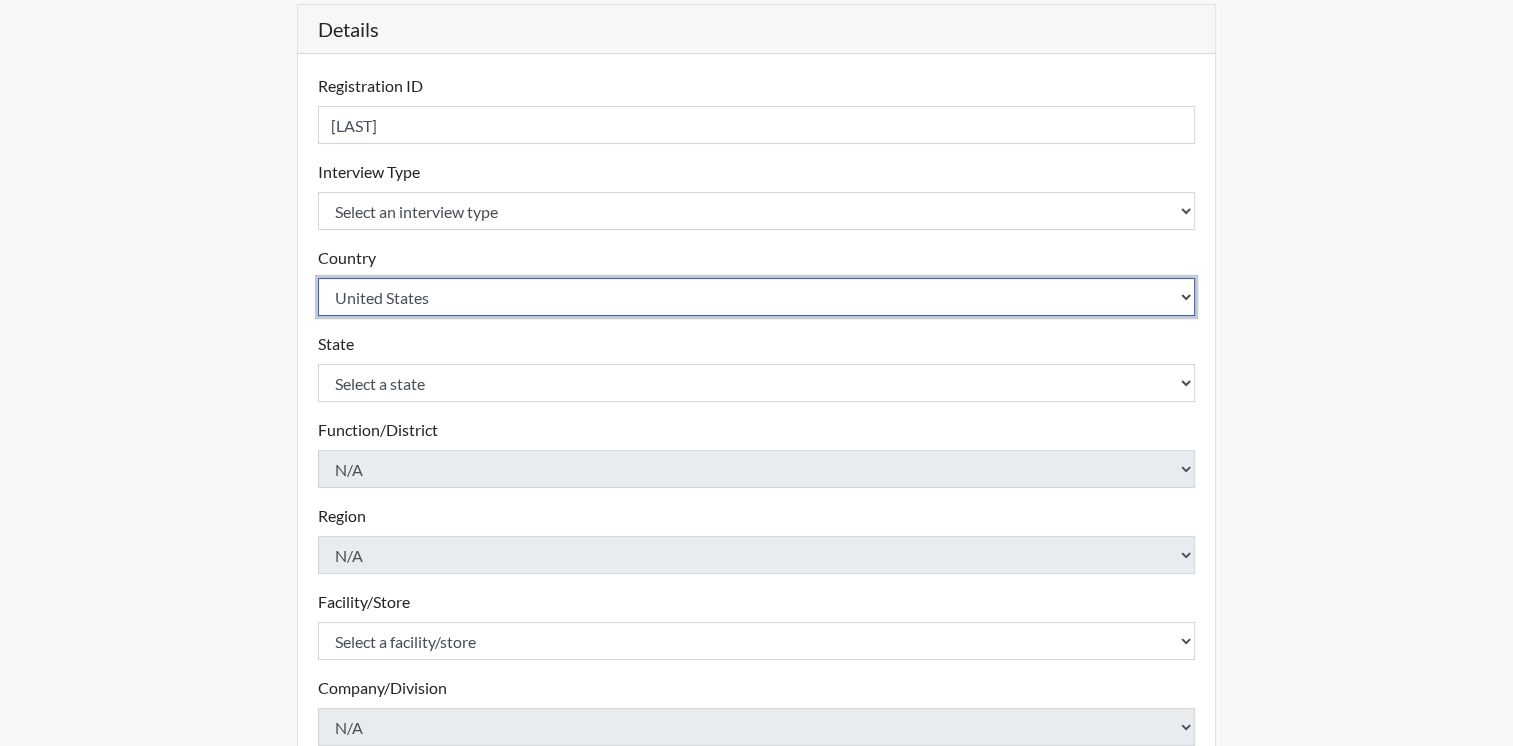 scroll, scrollTop: 212, scrollLeft: 0, axis: vertical 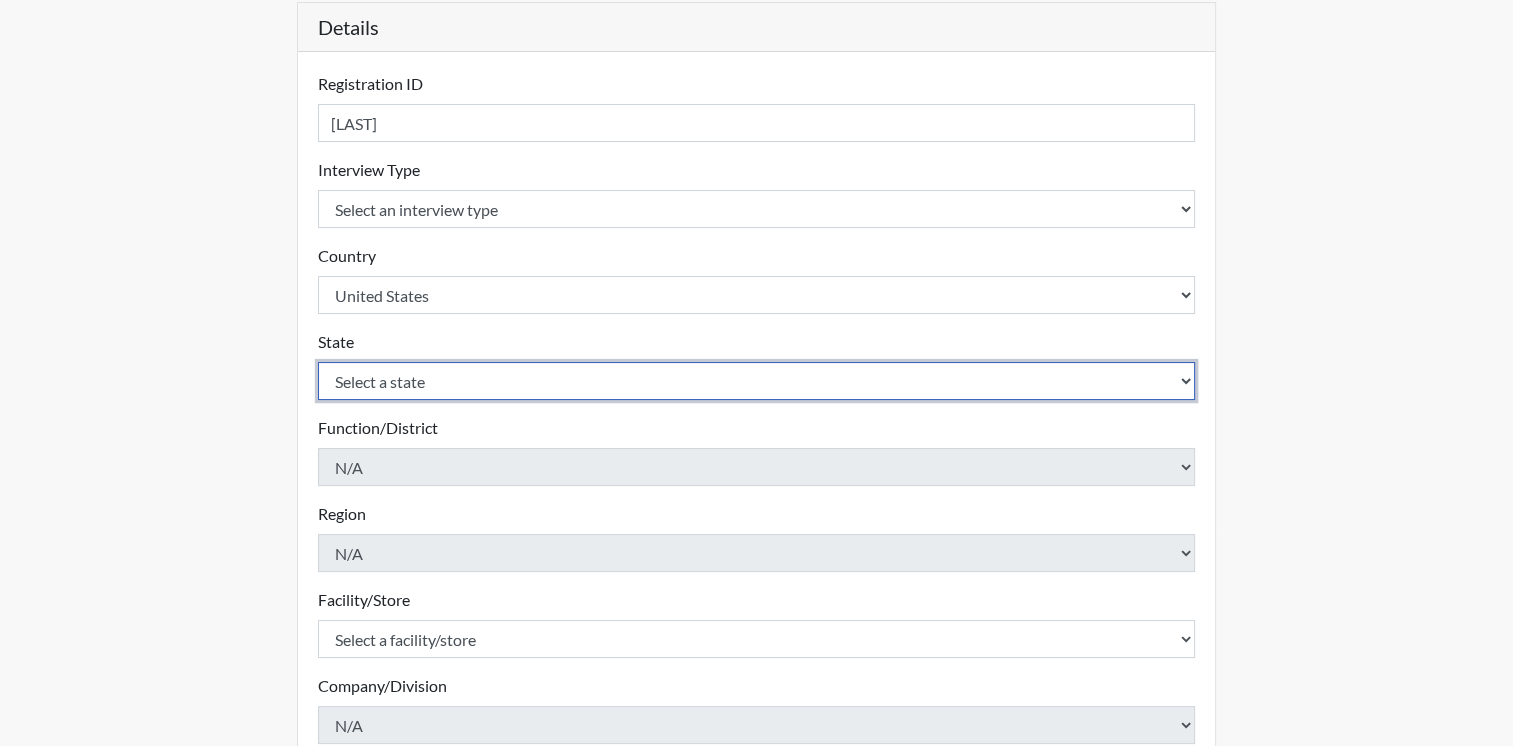 click on "Select a state  Alabama   Alaska   Arizona   Arkansas   California   Colorado   Connecticut   Delaware   Florida   Georgia   Hawaii   Idaho   Illinois   Indiana   Iowa   Kansas   Kentucky   Louisiana   Maine   Maryland   Massachusetts   Michigan   Minnesota   Mississippi   Missouri   Montana   Nebraska   Nevada   New Hampshire   New Jersey   New Mexico   New York   North Carolina   North Dakota   Ohio   Oklahoma   Oregon   Pennsylvania   Rhode Island   South Carolina   South Dakota   Tennessee   Texas   Utah   Vermont   Virginia   Washington   West Virginia   Wisconsin   Wyoming" at bounding box center (757, 381) 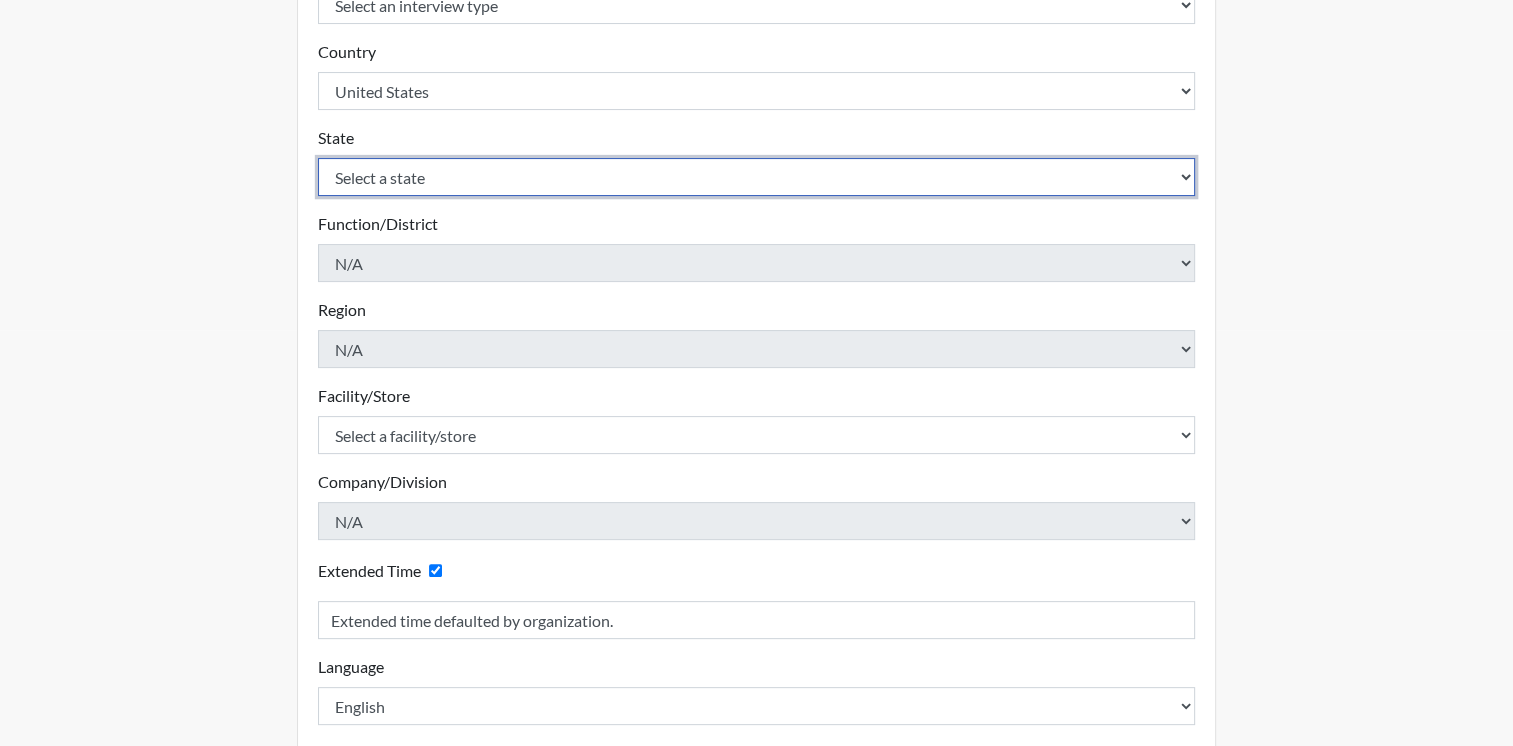 scroll, scrollTop: 416, scrollLeft: 0, axis: vertical 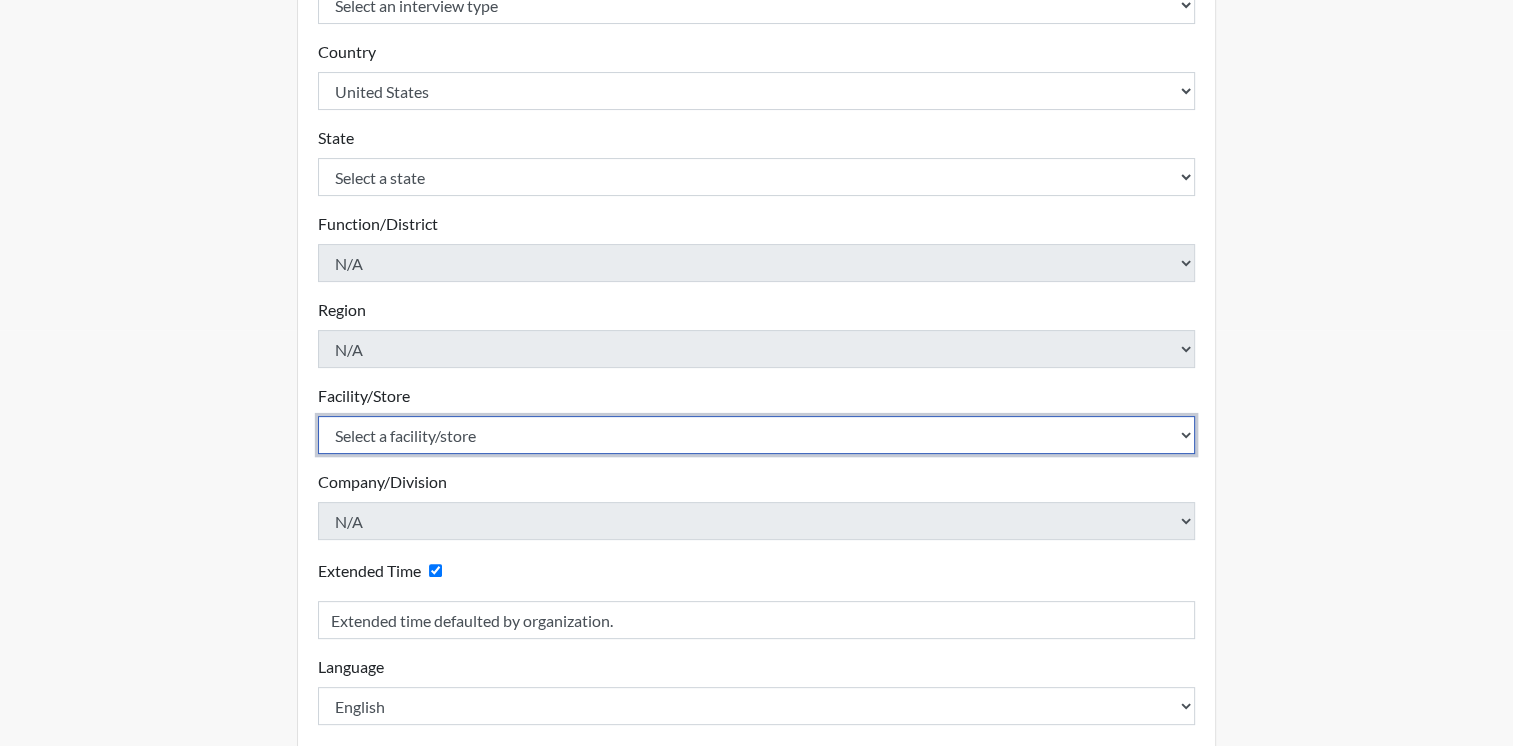 click on "Select a facility/store  ADAPT   CCC   Pathways/Cornerstone   Spring Grove   TCC" at bounding box center [757, 435] 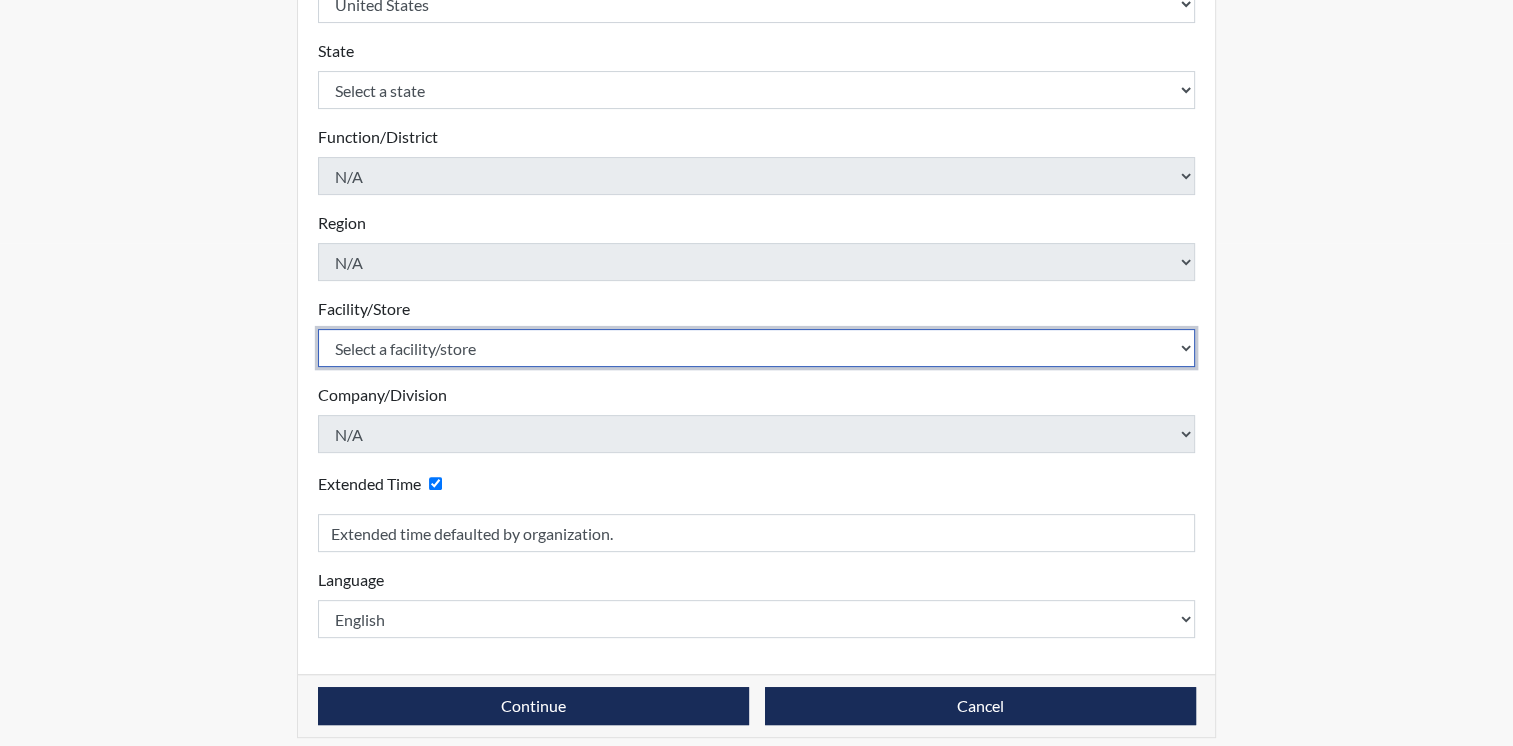 scroll, scrollTop: 516, scrollLeft: 0, axis: vertical 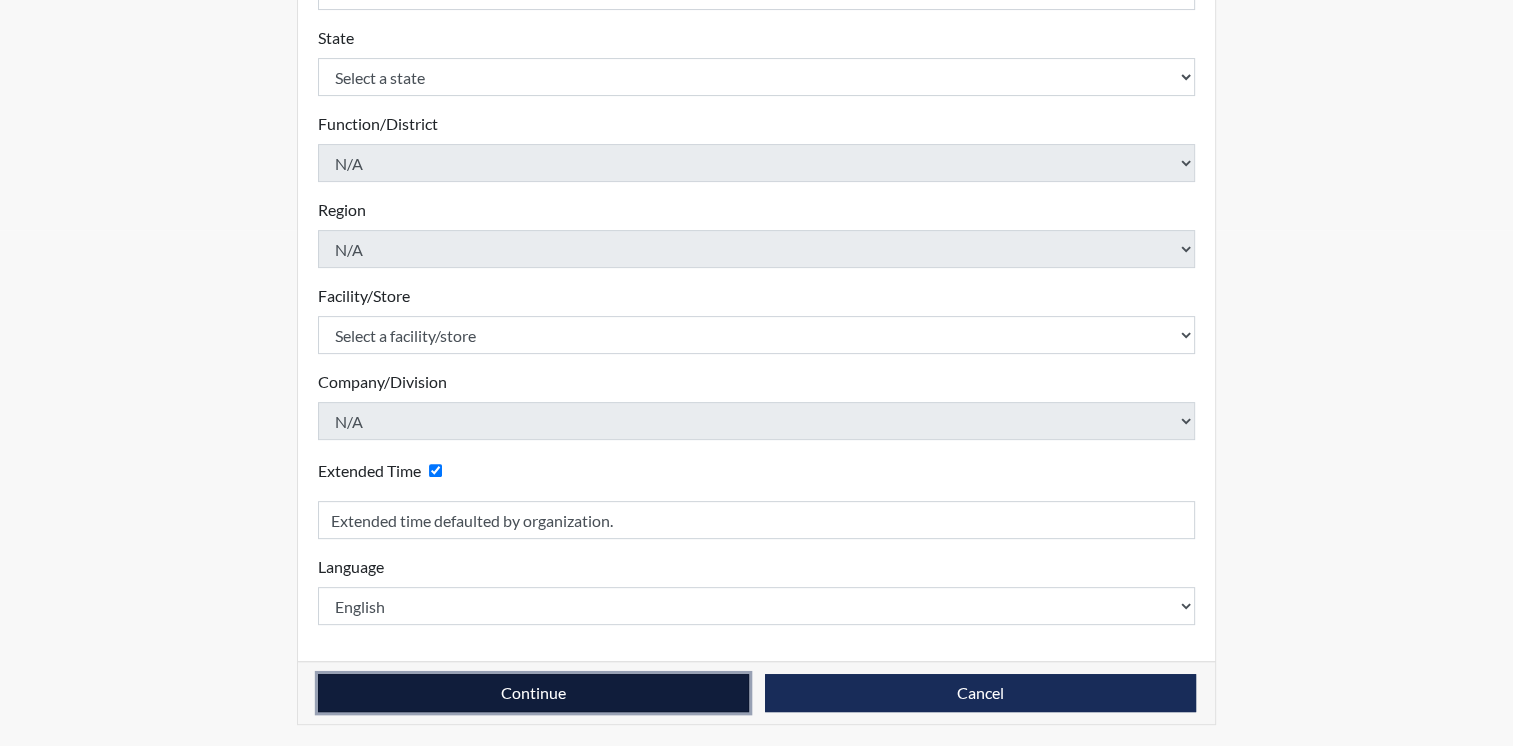 click on "Continue" at bounding box center [533, 693] 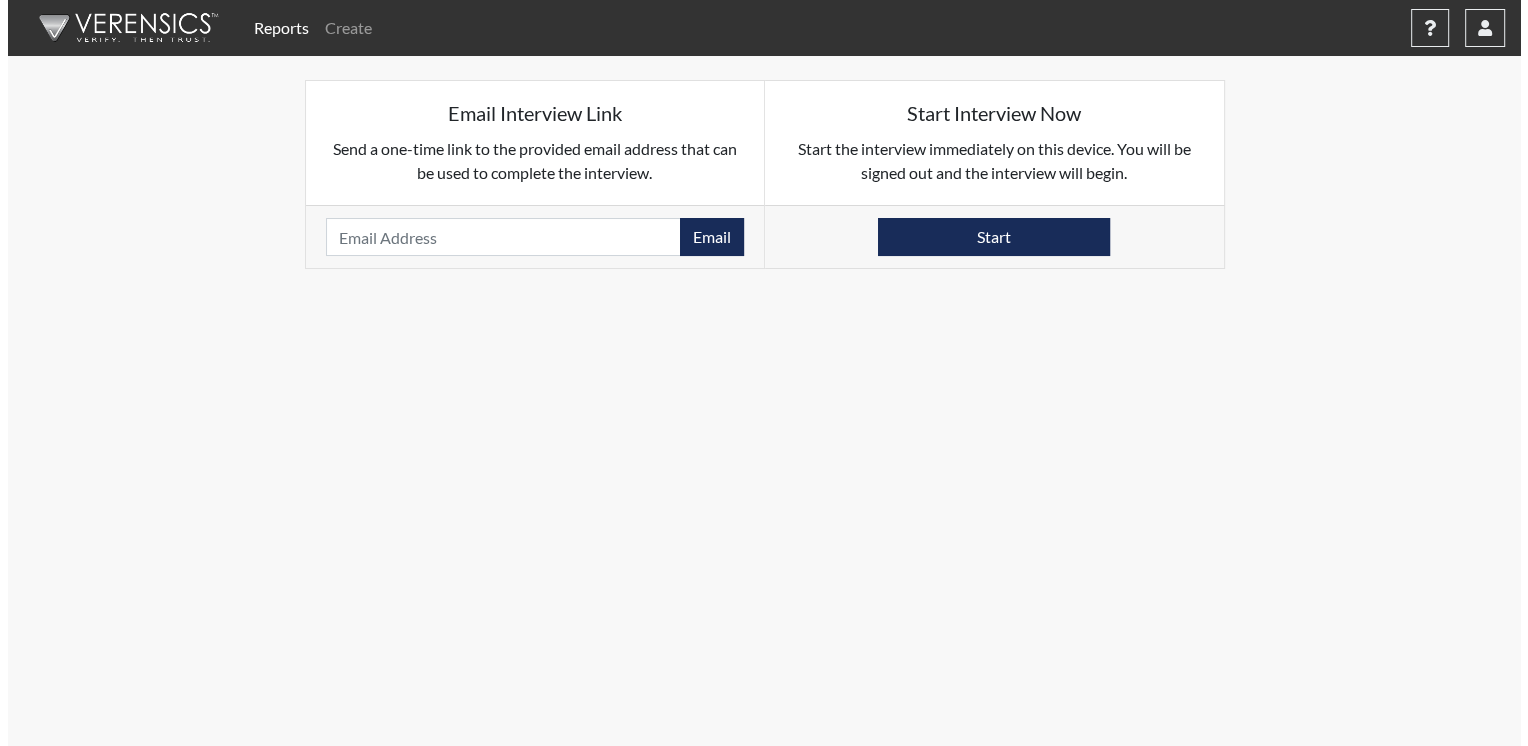 scroll, scrollTop: 0, scrollLeft: 0, axis: both 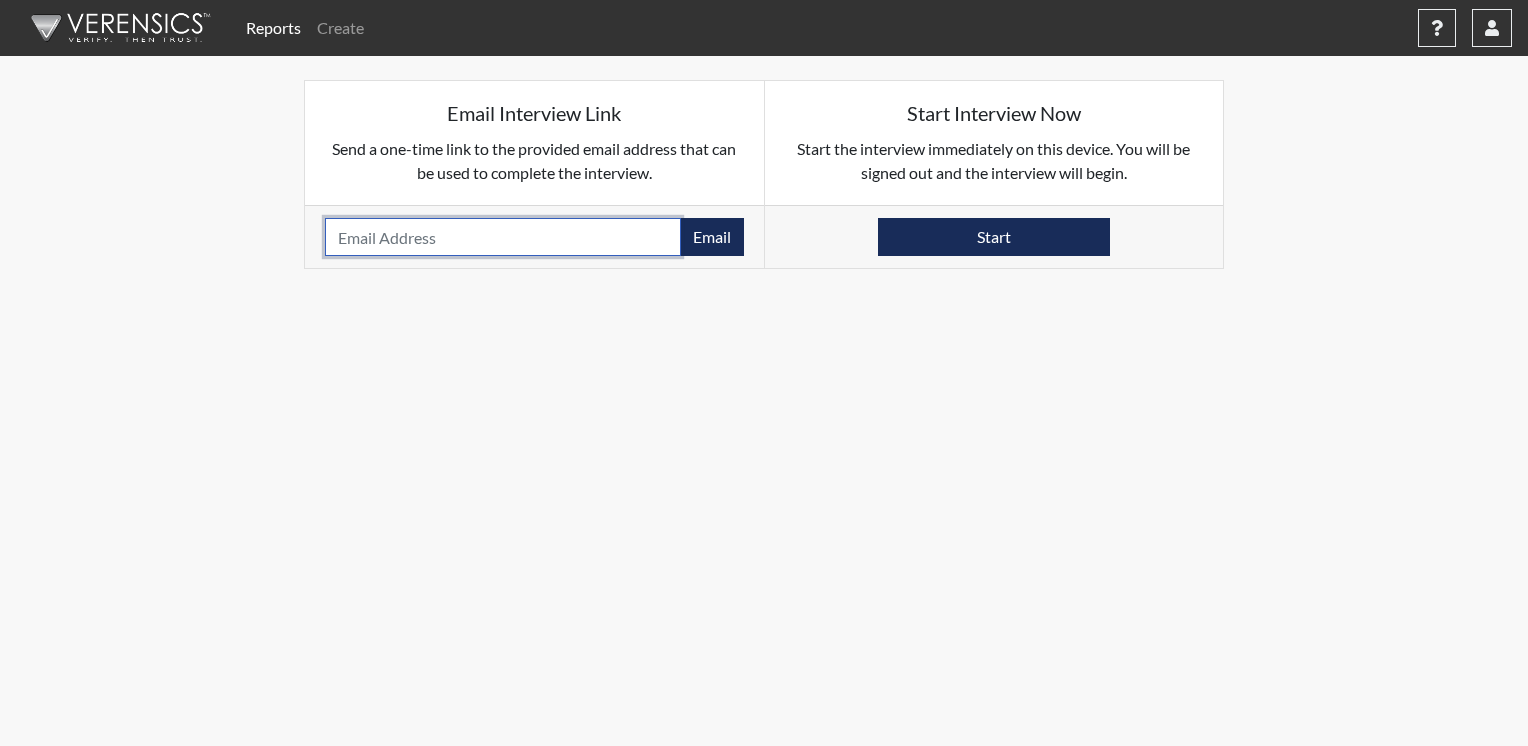 click at bounding box center (503, 237) 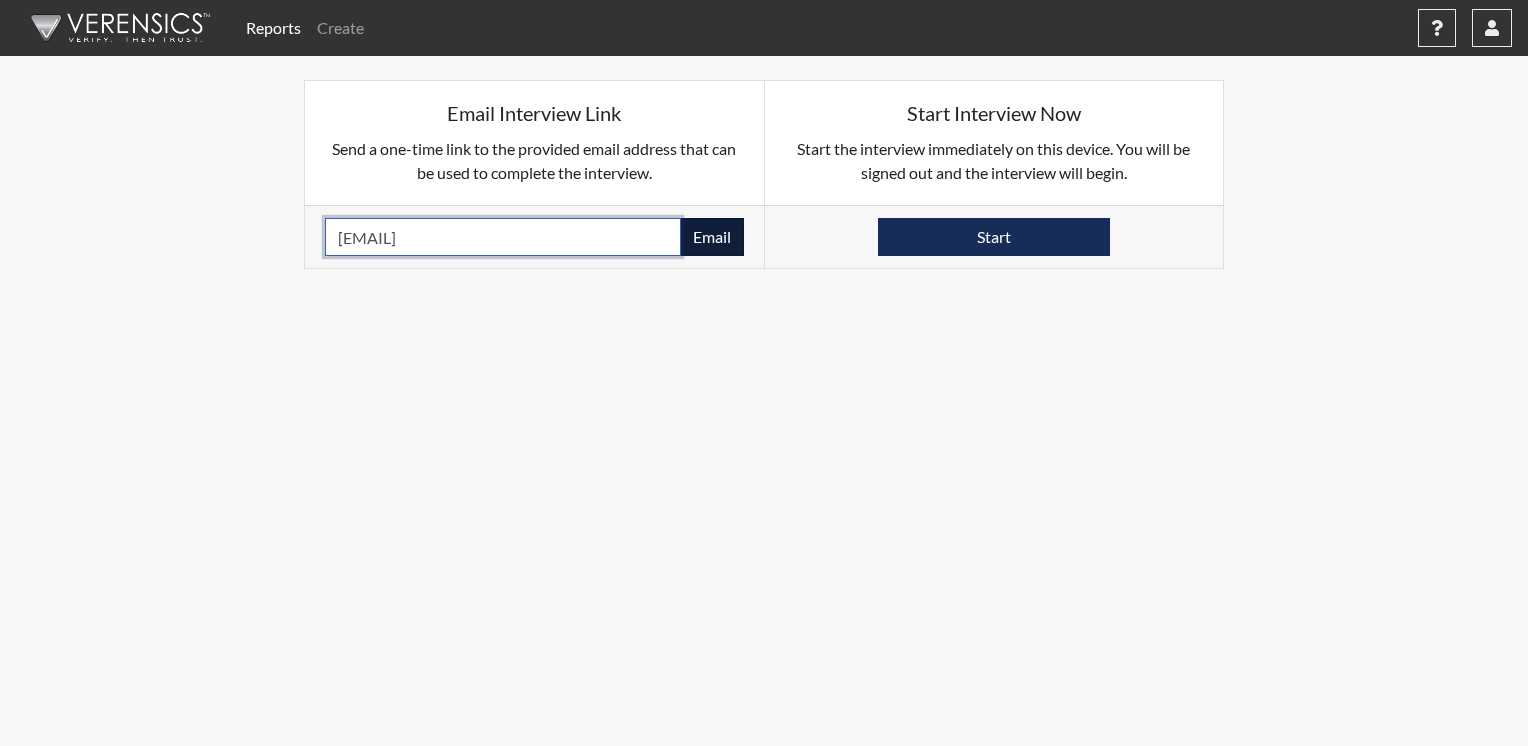 type on "roger.fink@talberthouse.org" 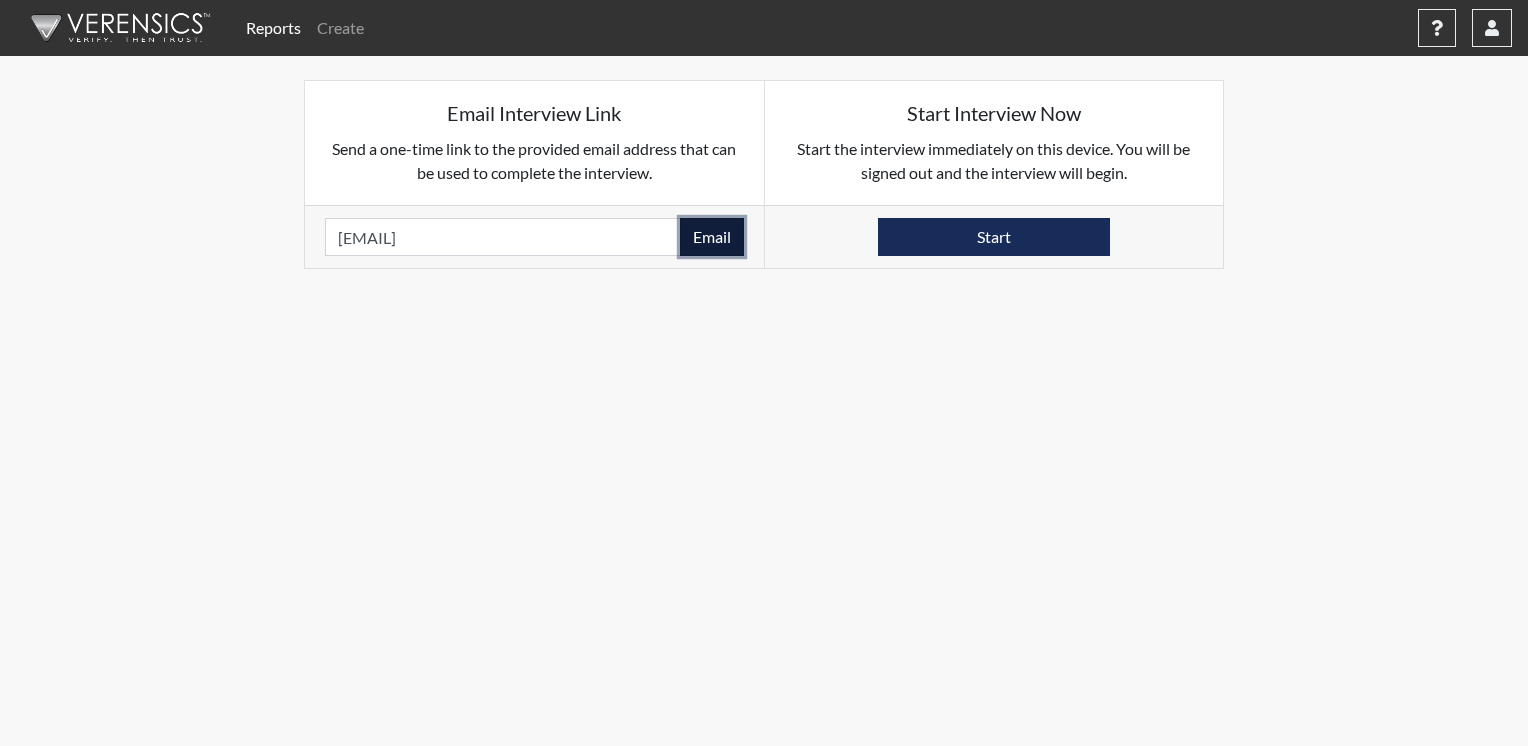 click on "Email" at bounding box center (712, 237) 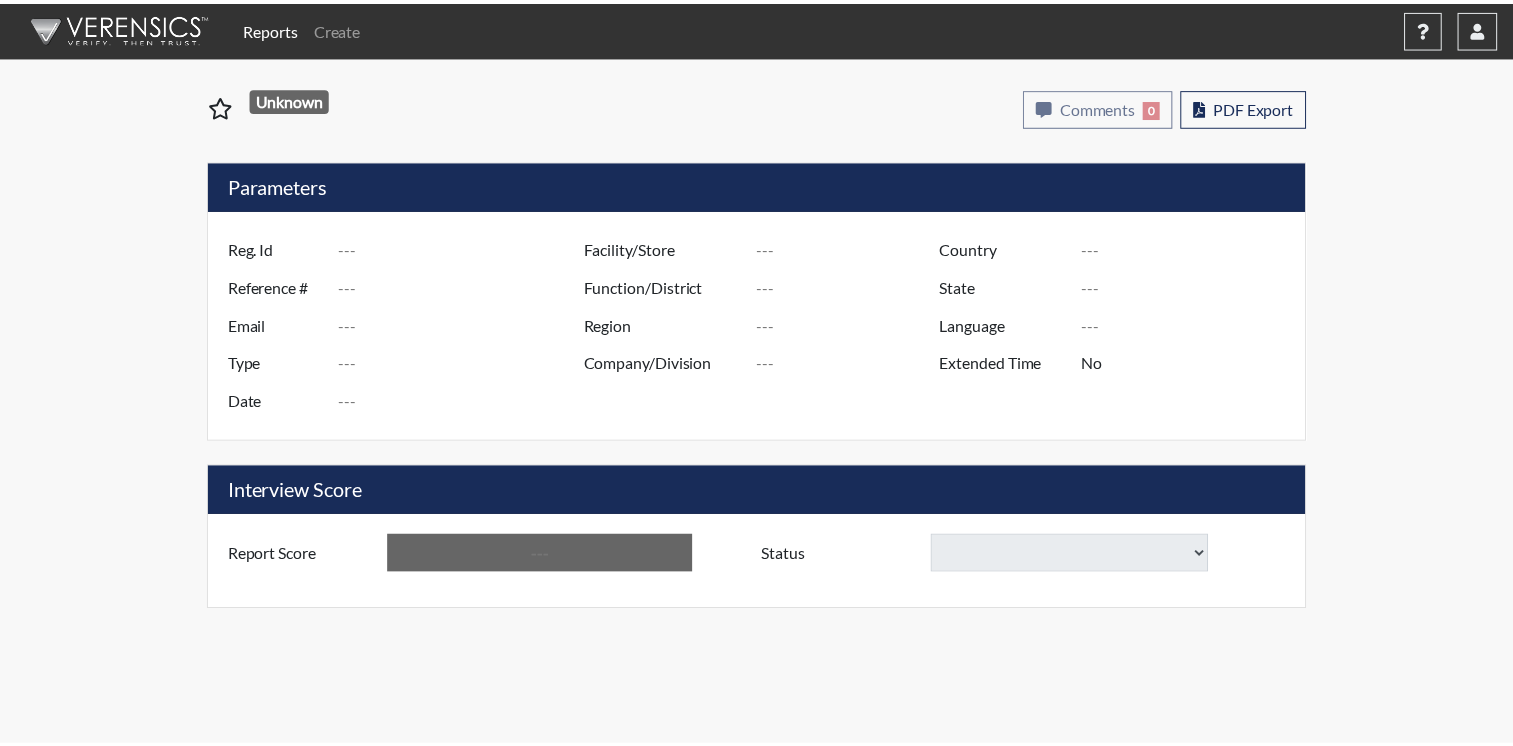 scroll, scrollTop: 0, scrollLeft: 0, axis: both 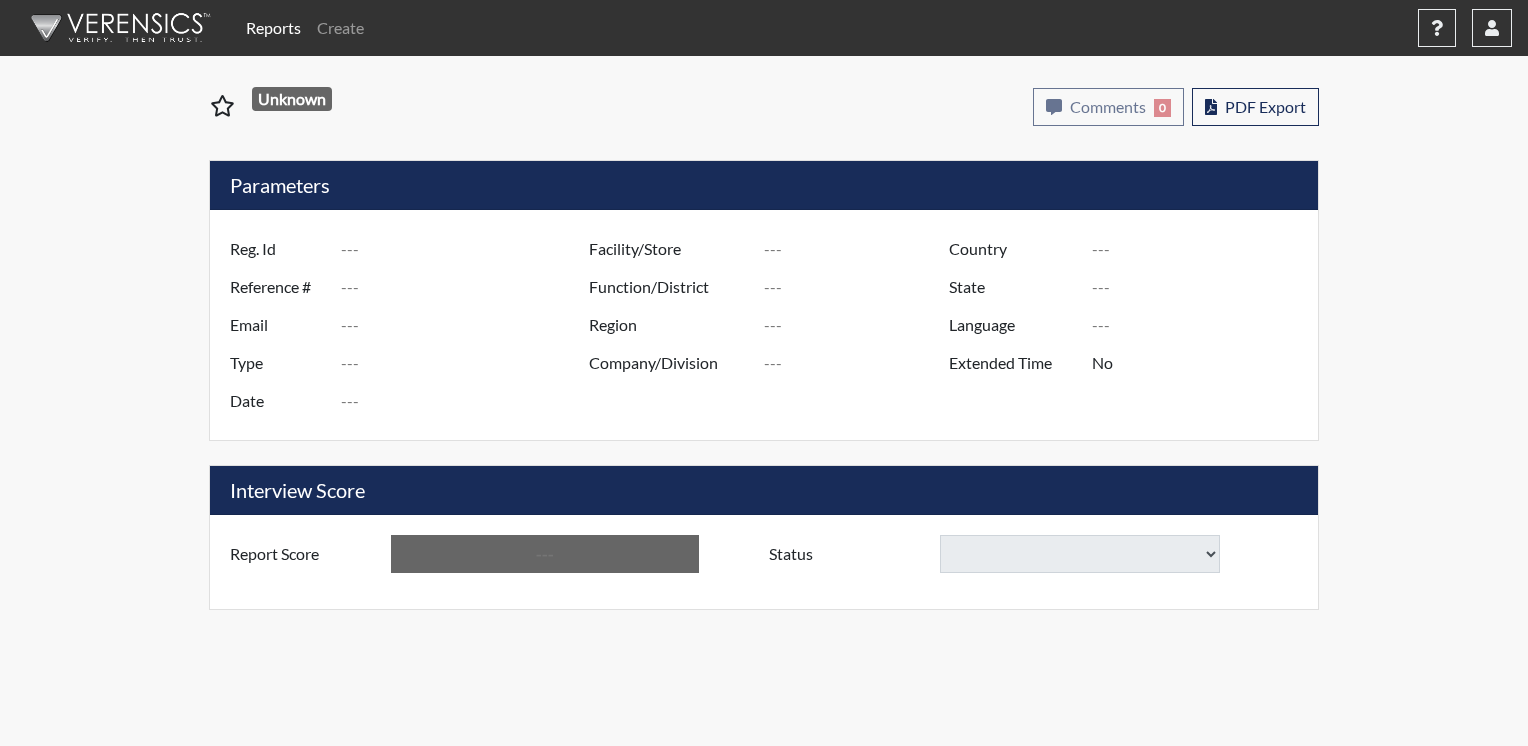 type on "Walker" 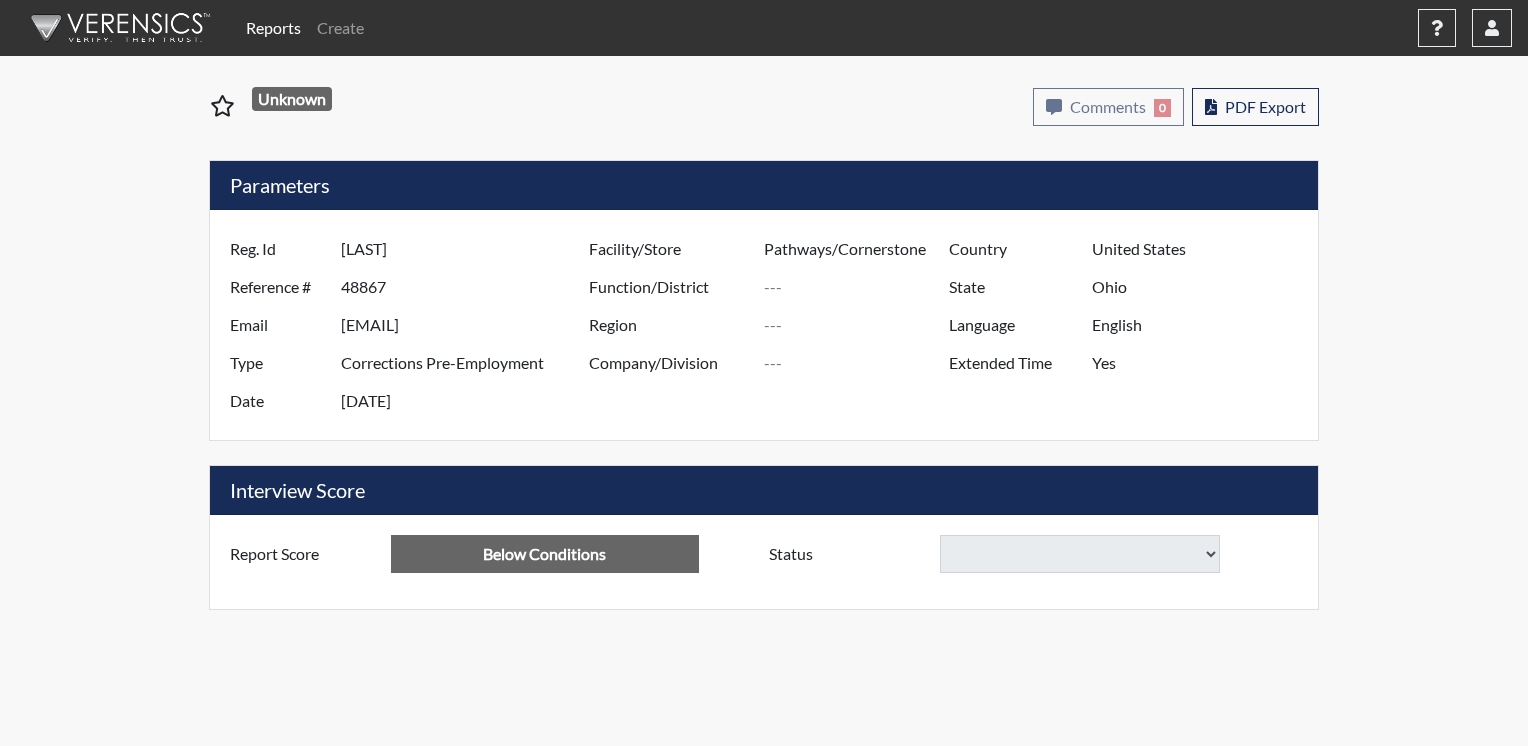 select 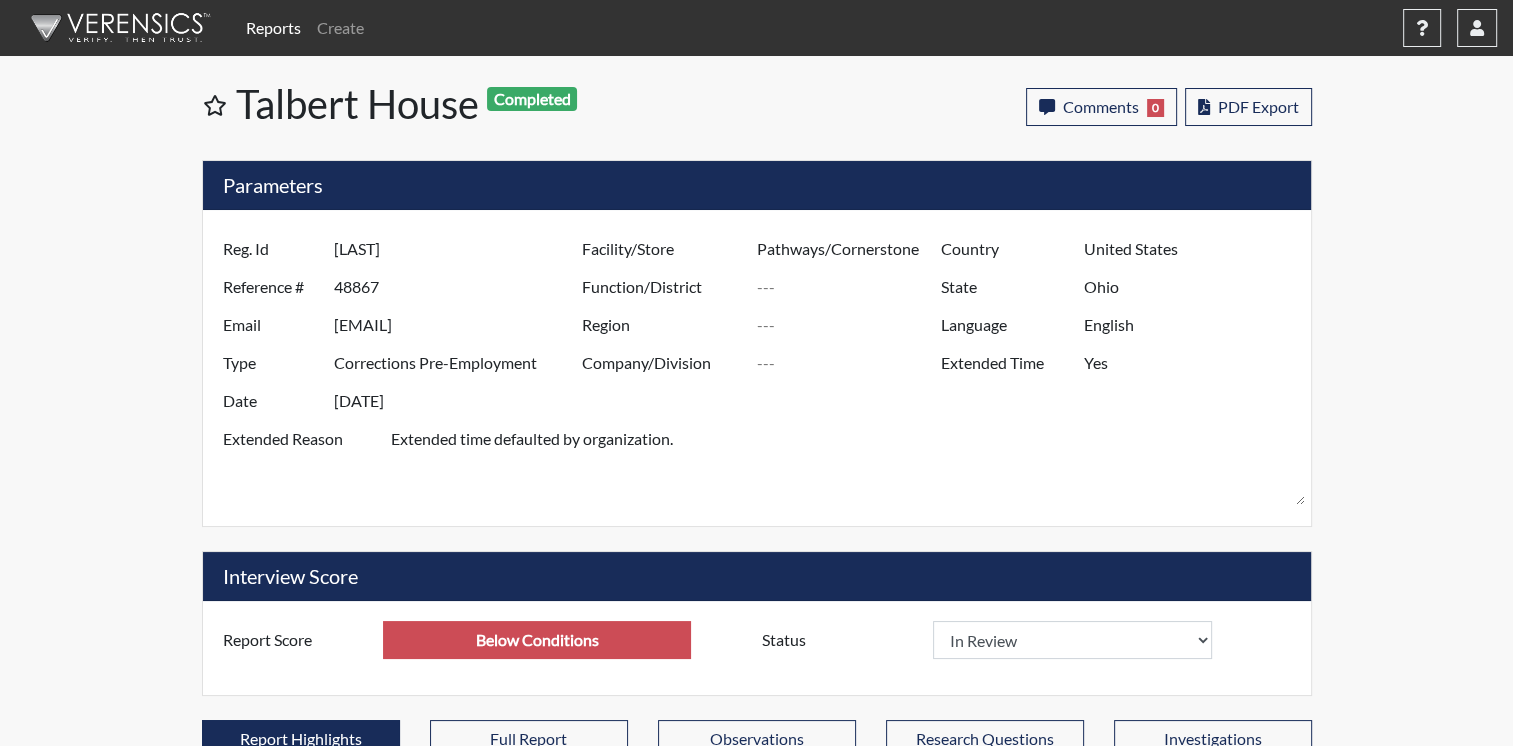 scroll, scrollTop: 999668, scrollLeft: 999168, axis: both 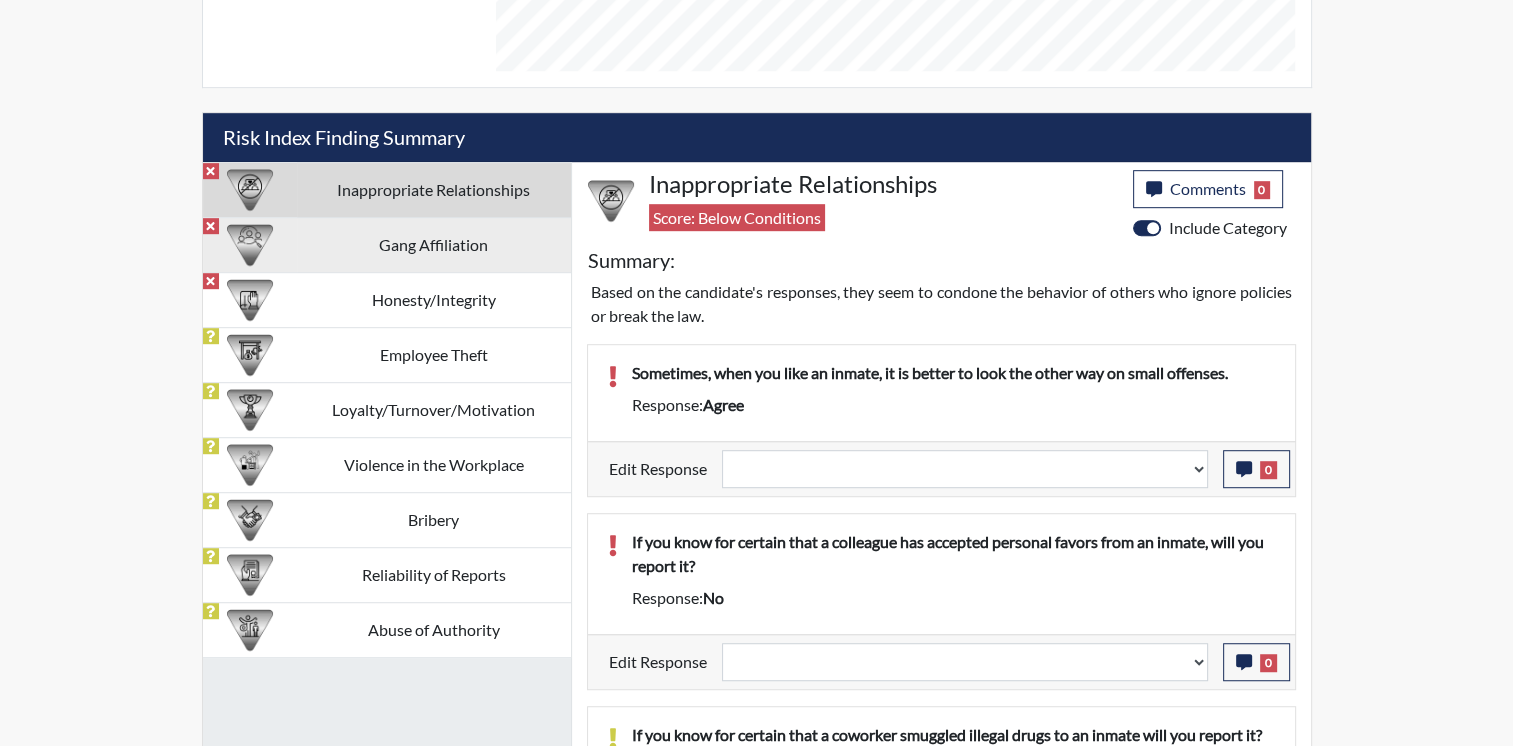 click on "Gang Affiliation" at bounding box center [434, 244] 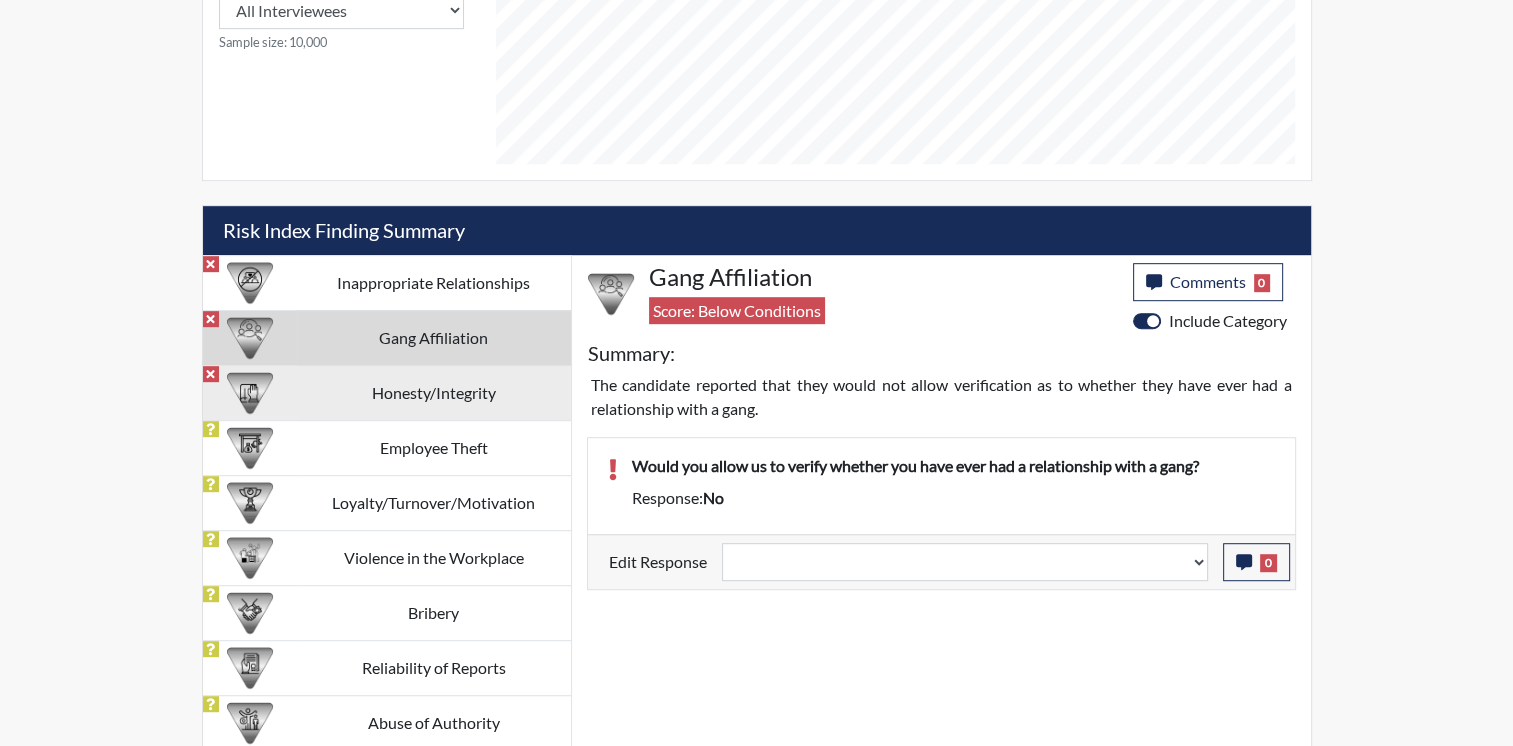 click on "Honesty/Integrity" at bounding box center (434, 392) 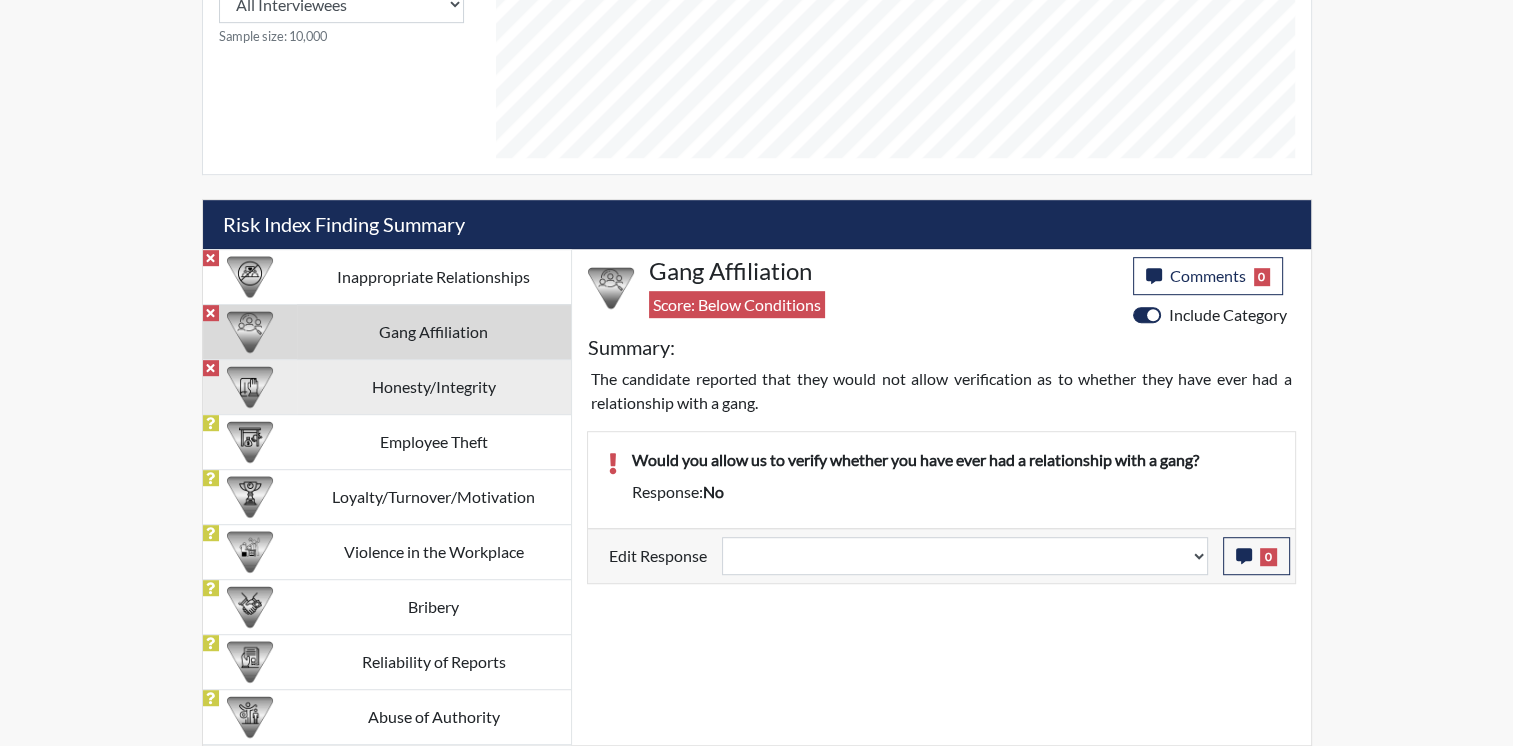 select 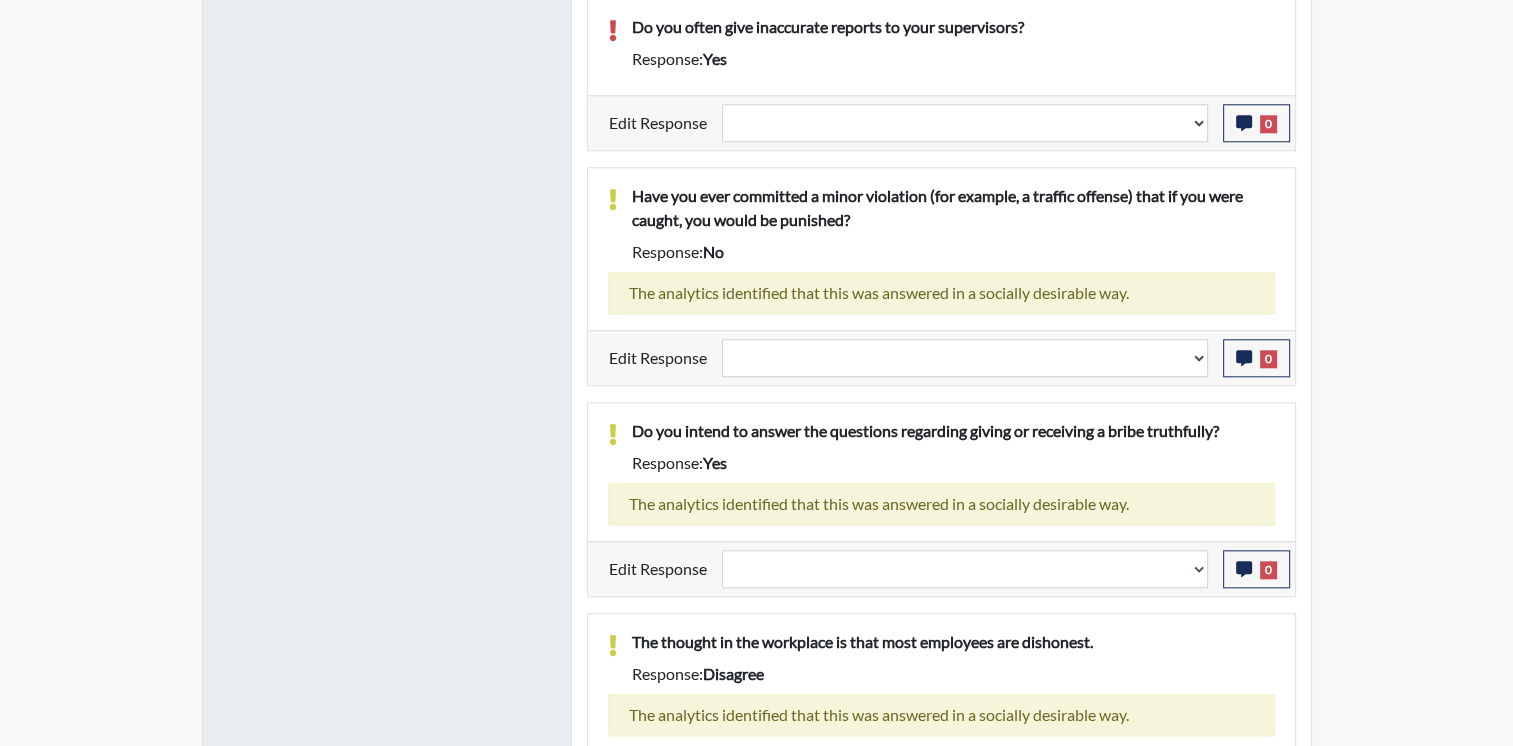 scroll, scrollTop: 0, scrollLeft: 0, axis: both 